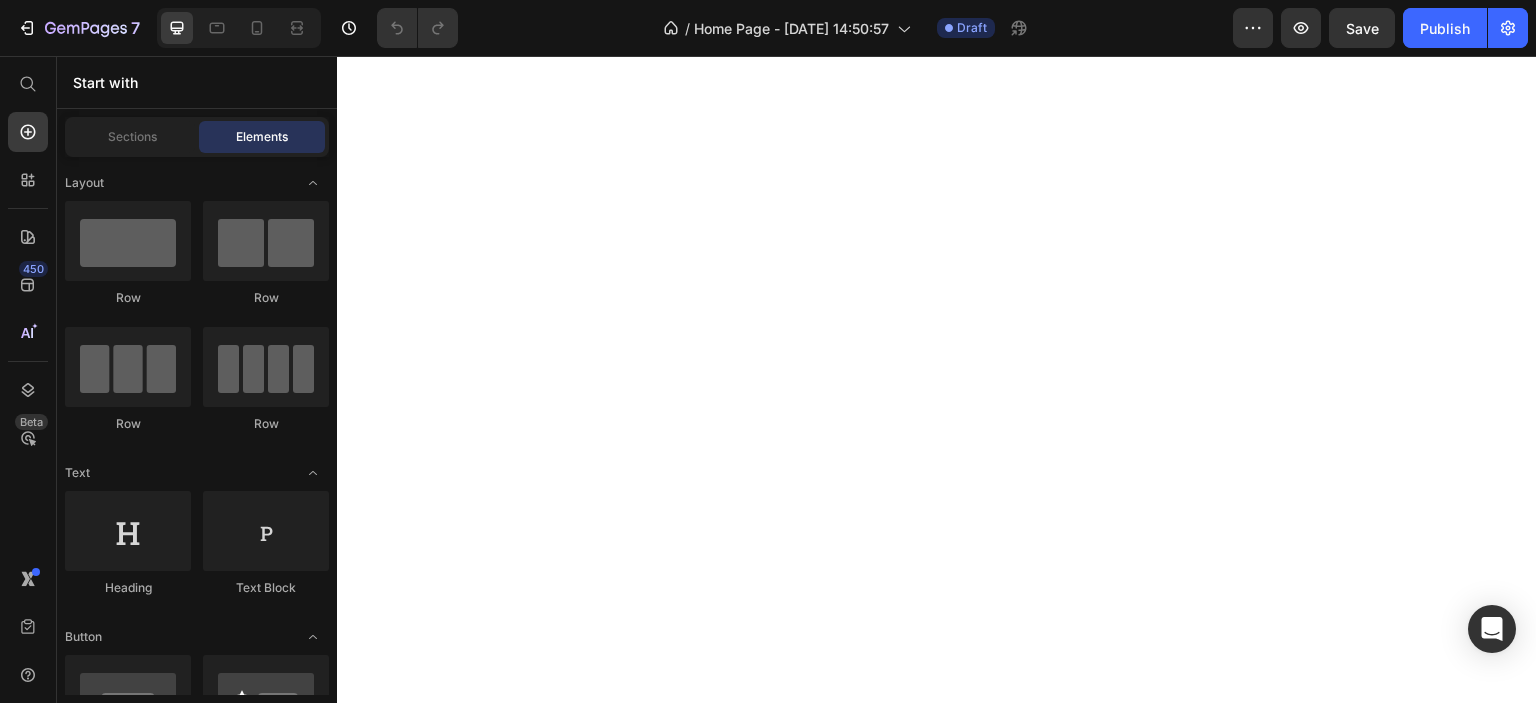 scroll, scrollTop: 0, scrollLeft: 0, axis: both 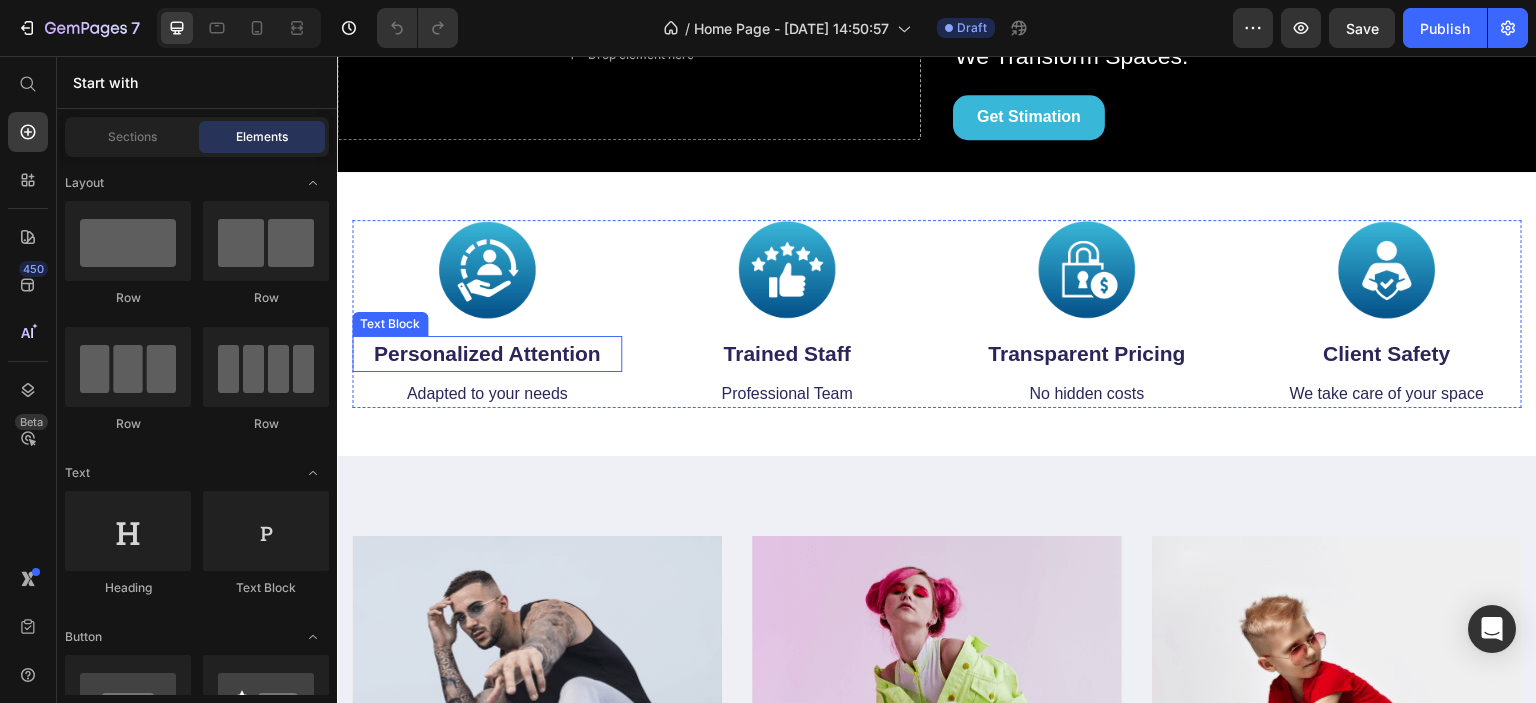 click on "Personalized Attention" at bounding box center [487, 354] 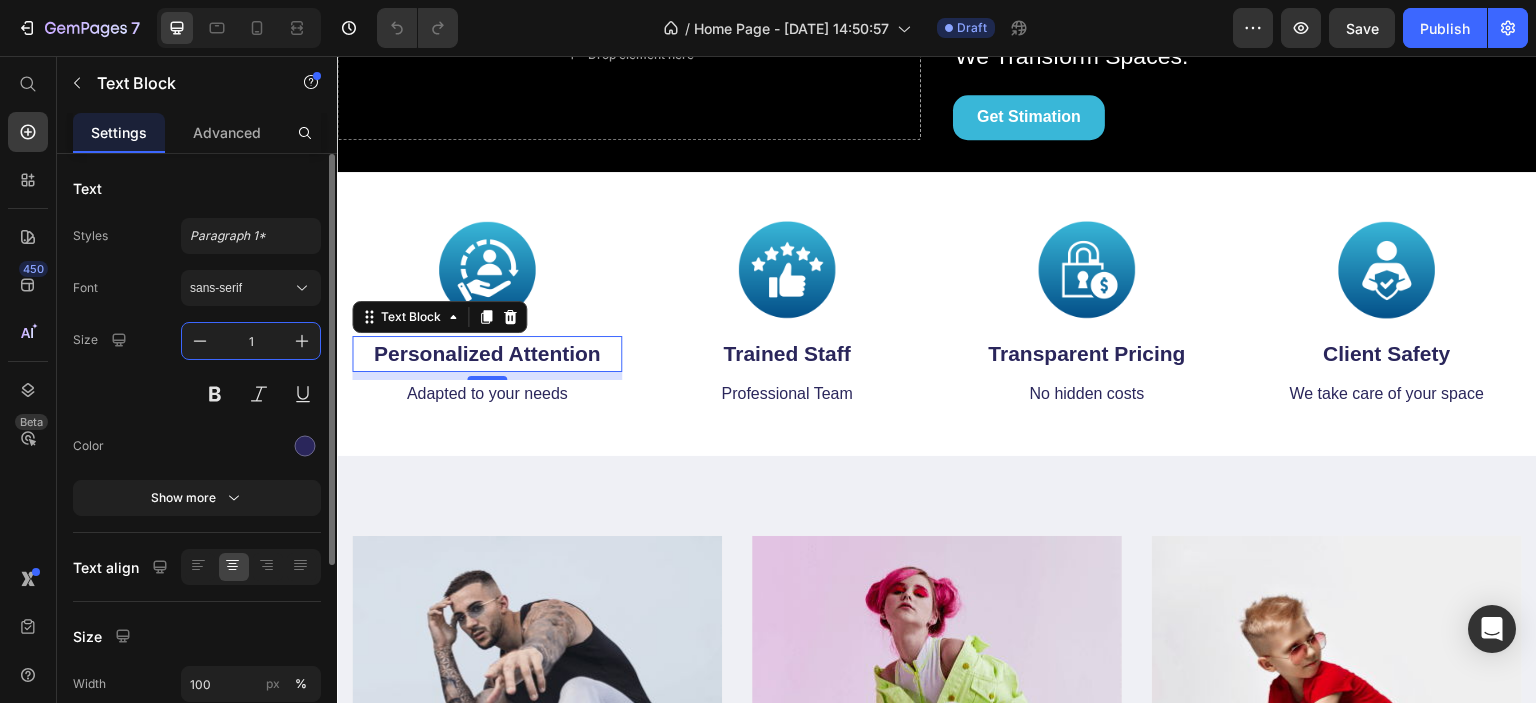 type on "15" 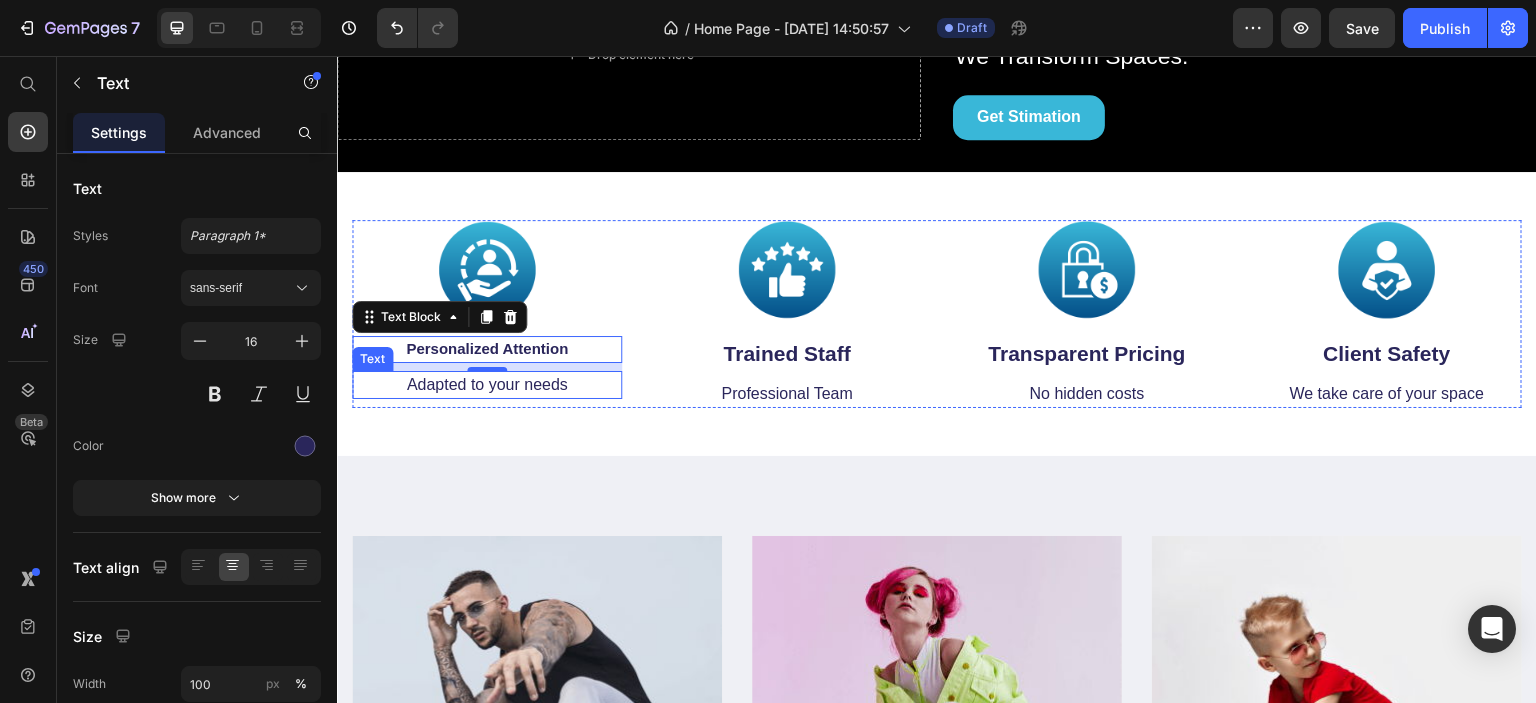 click on "Adapted to your needs" at bounding box center [487, 385] 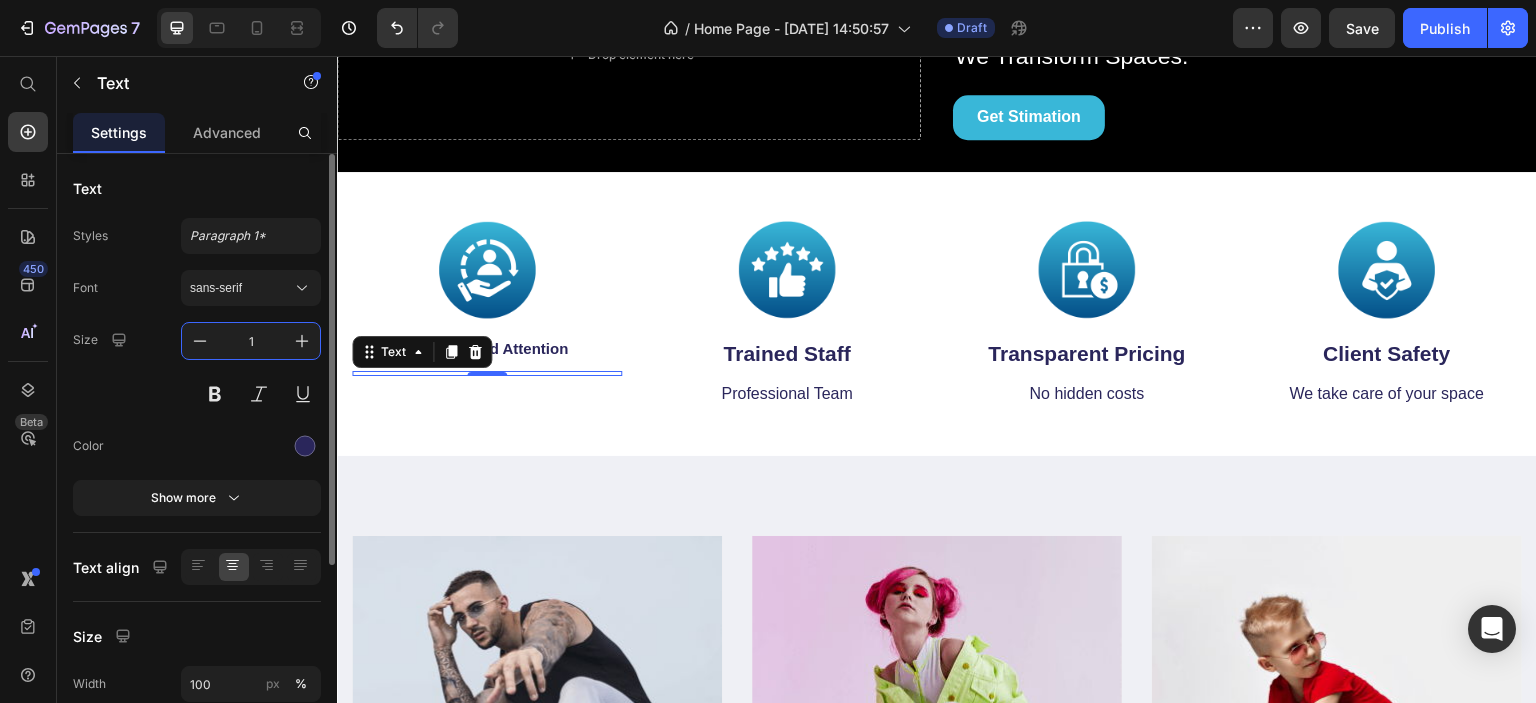 type on "12" 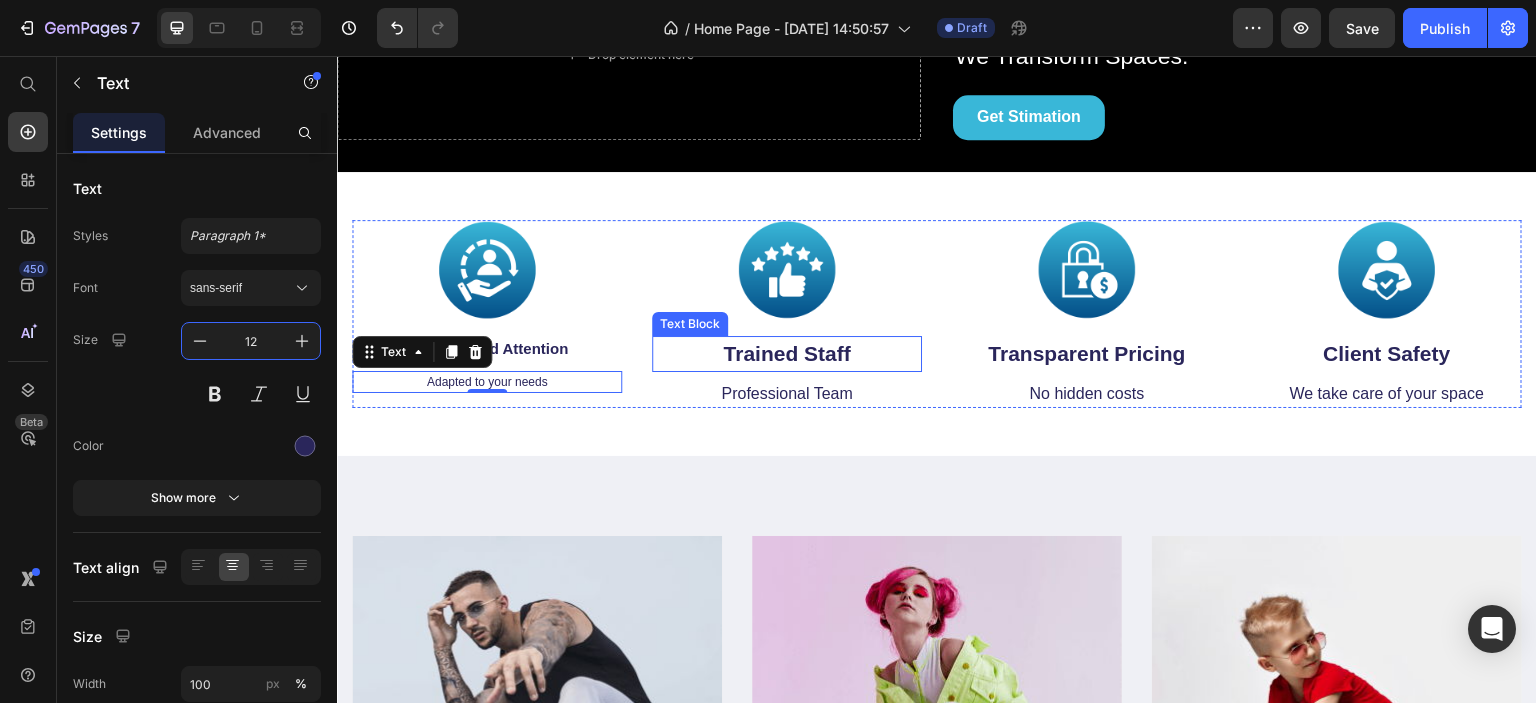 click on "Trained Staff" at bounding box center [787, 354] 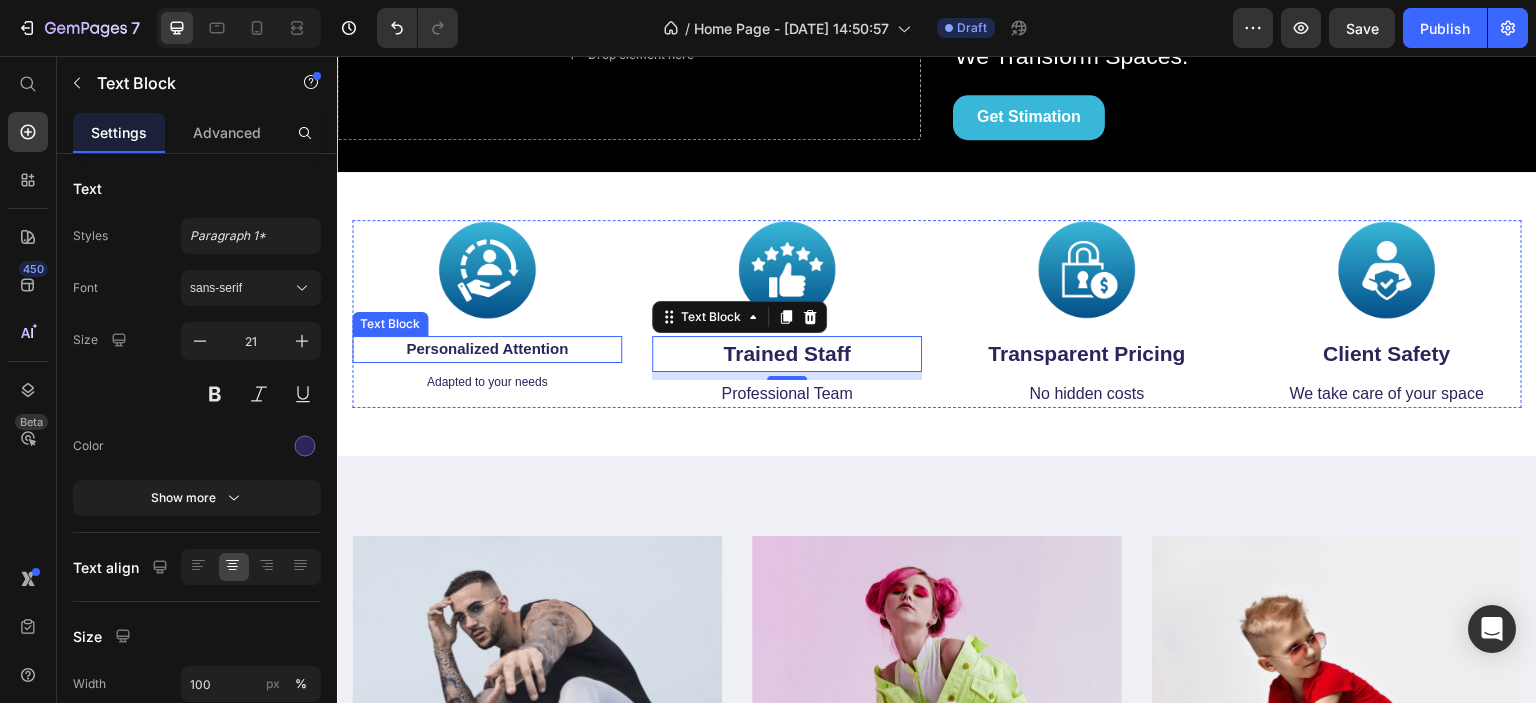 click on "Personalized Attention" at bounding box center (487, 349) 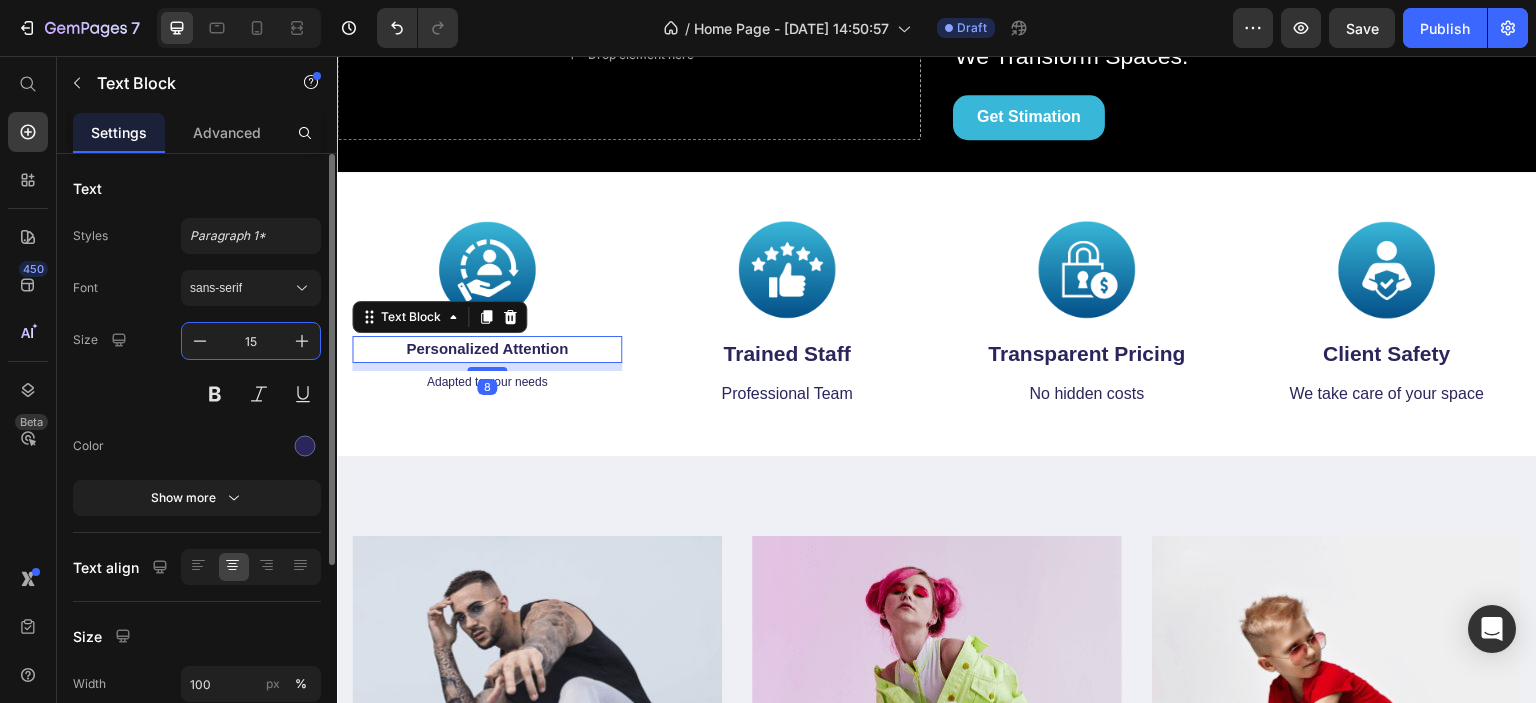 click on "15" at bounding box center [251, 341] 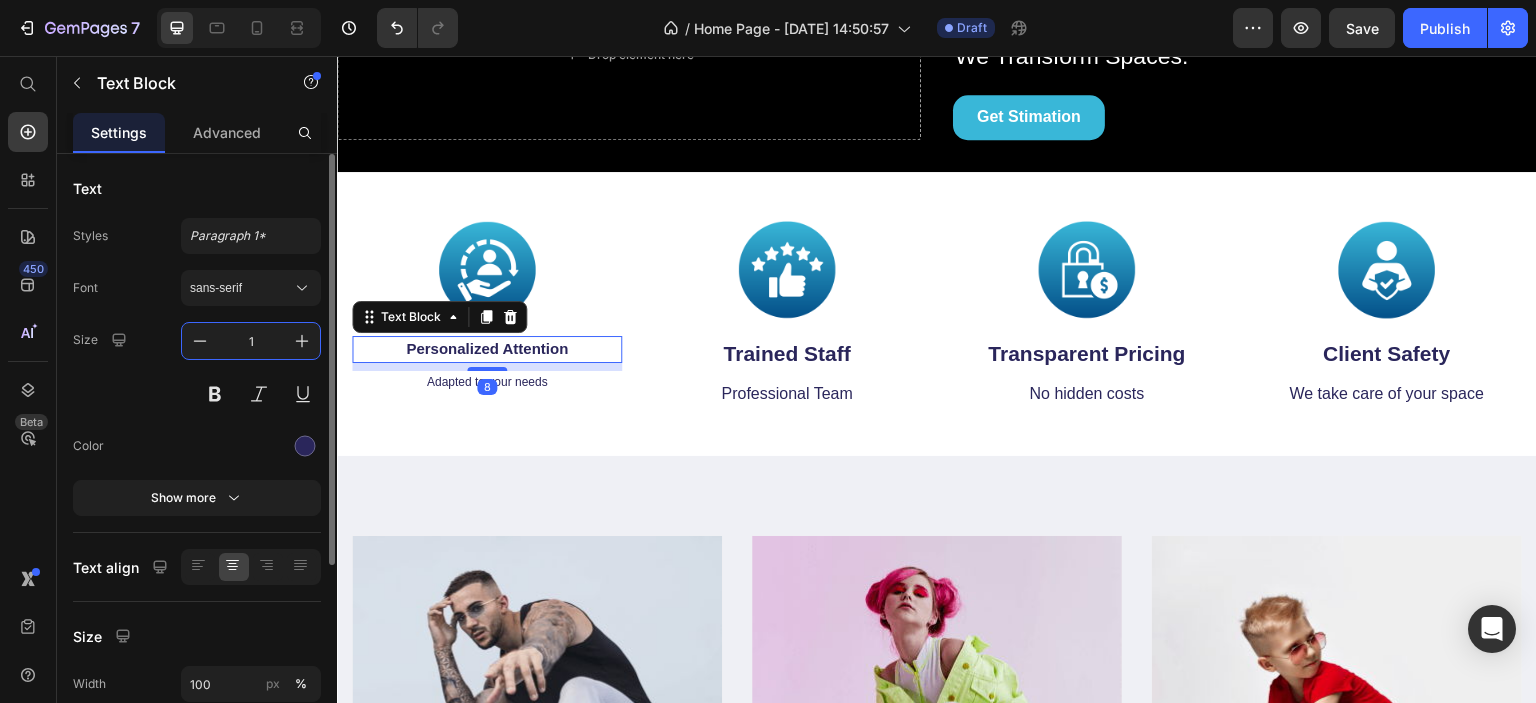 type on "16" 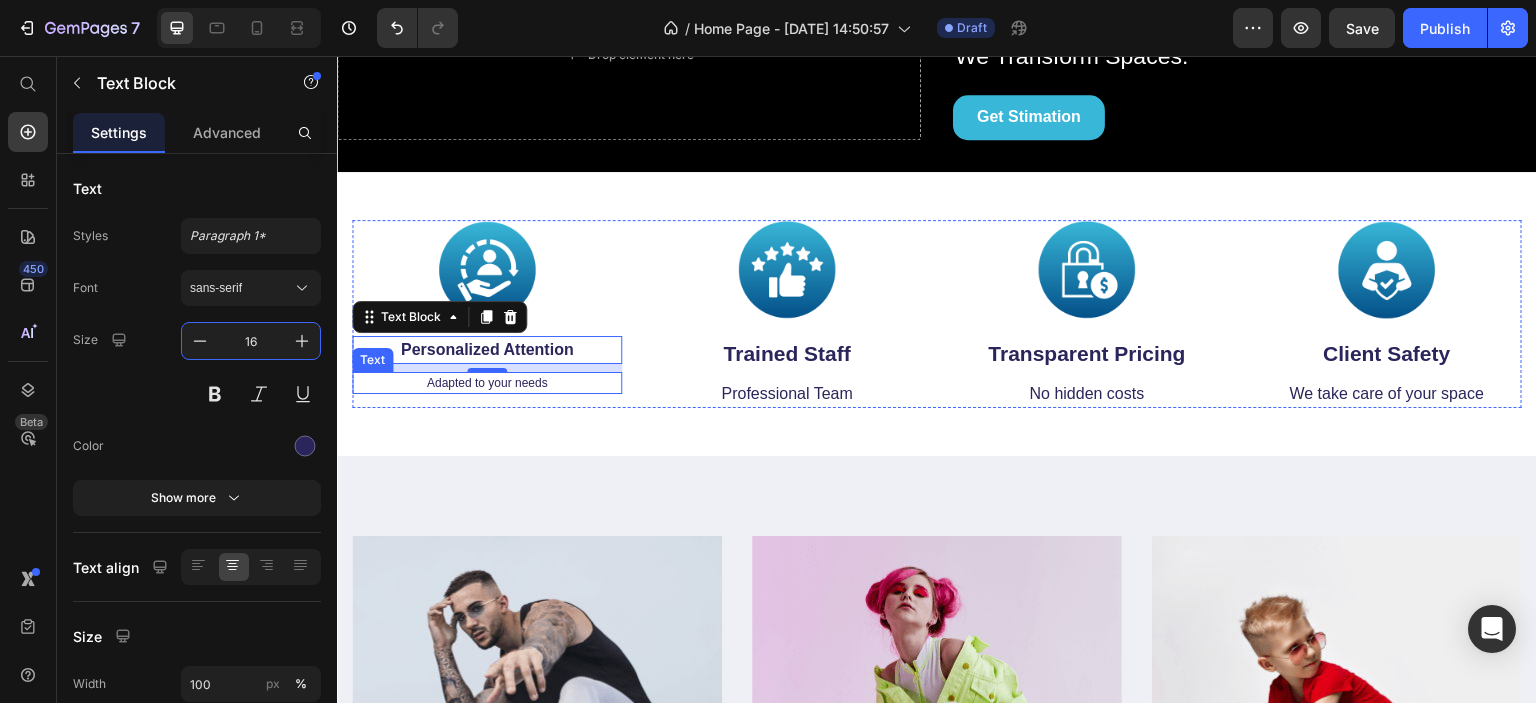 click on "Adapted to your needs" at bounding box center [487, 383] 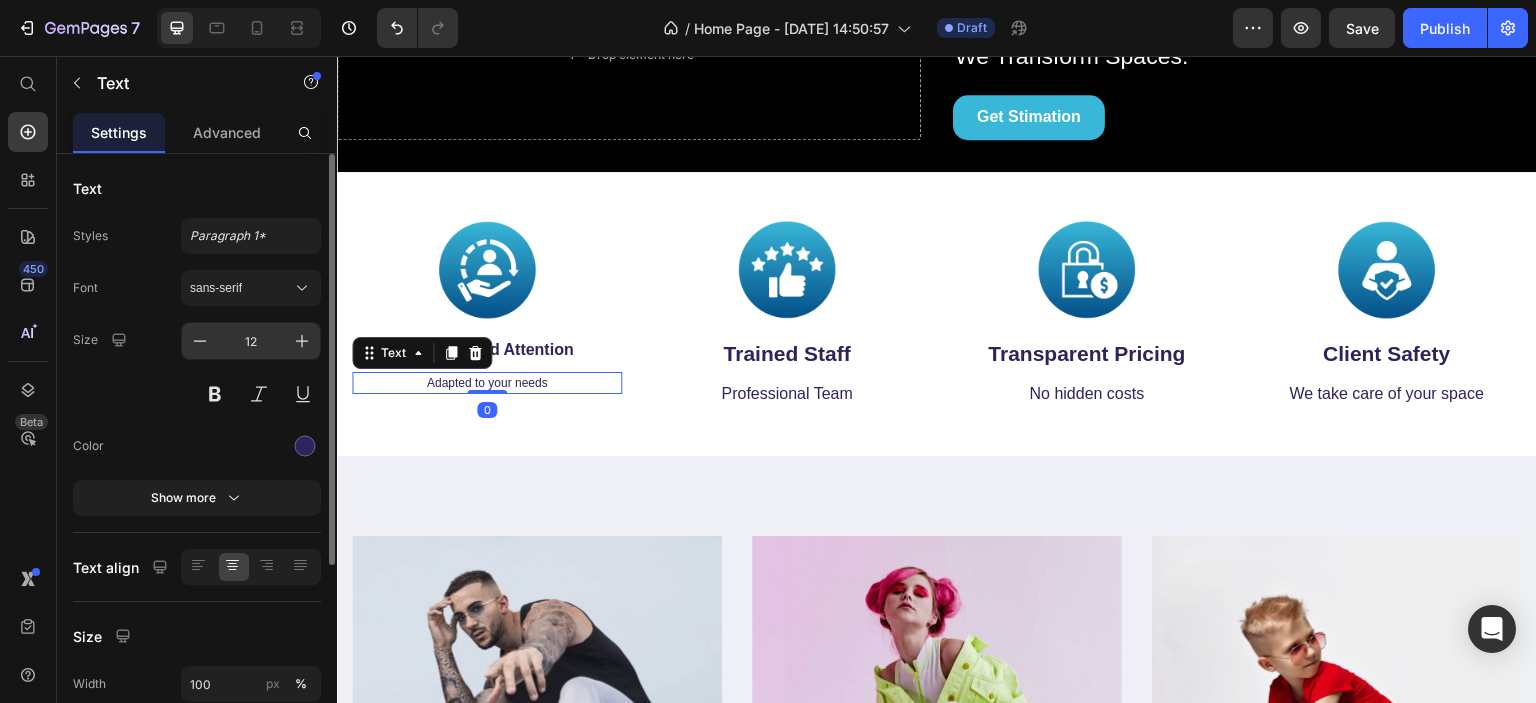 click on "12" at bounding box center (251, 341) 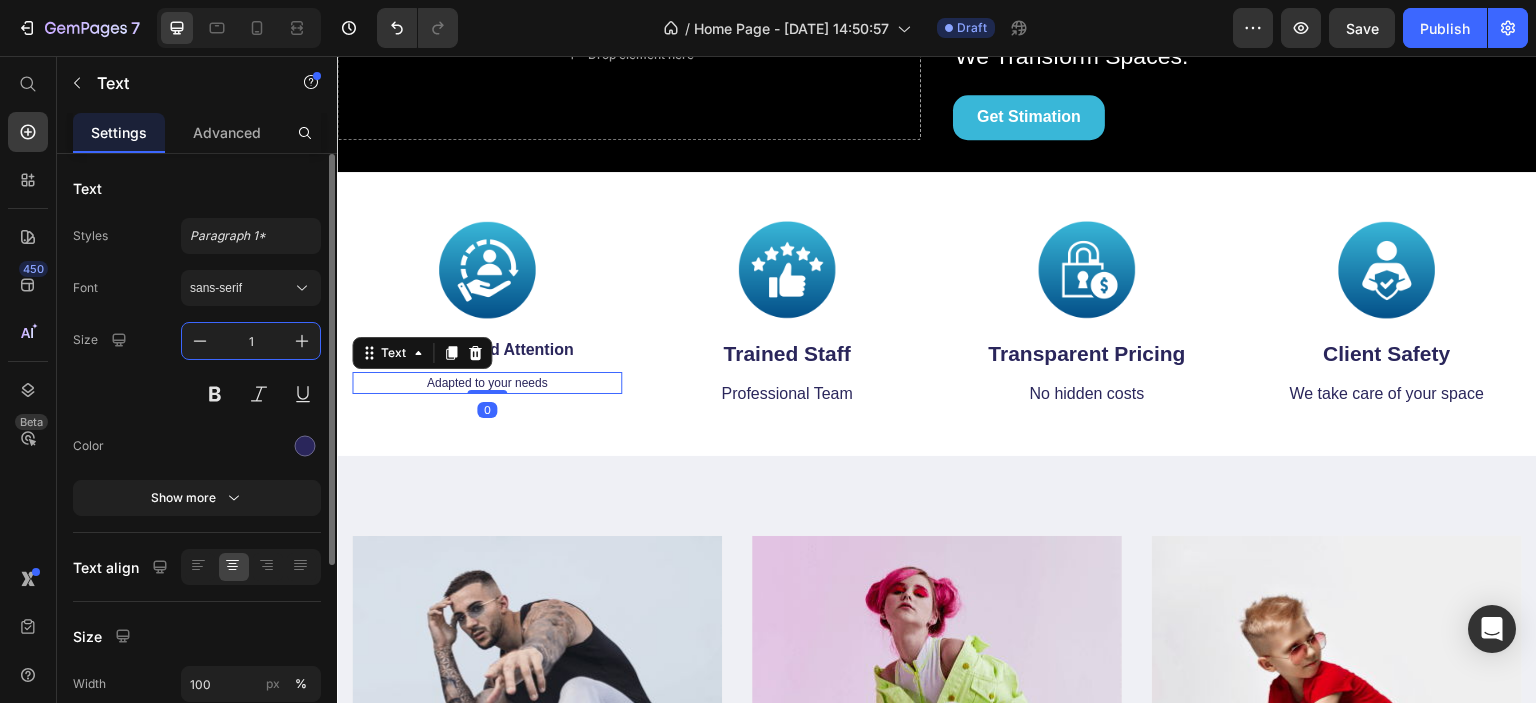 type on "13" 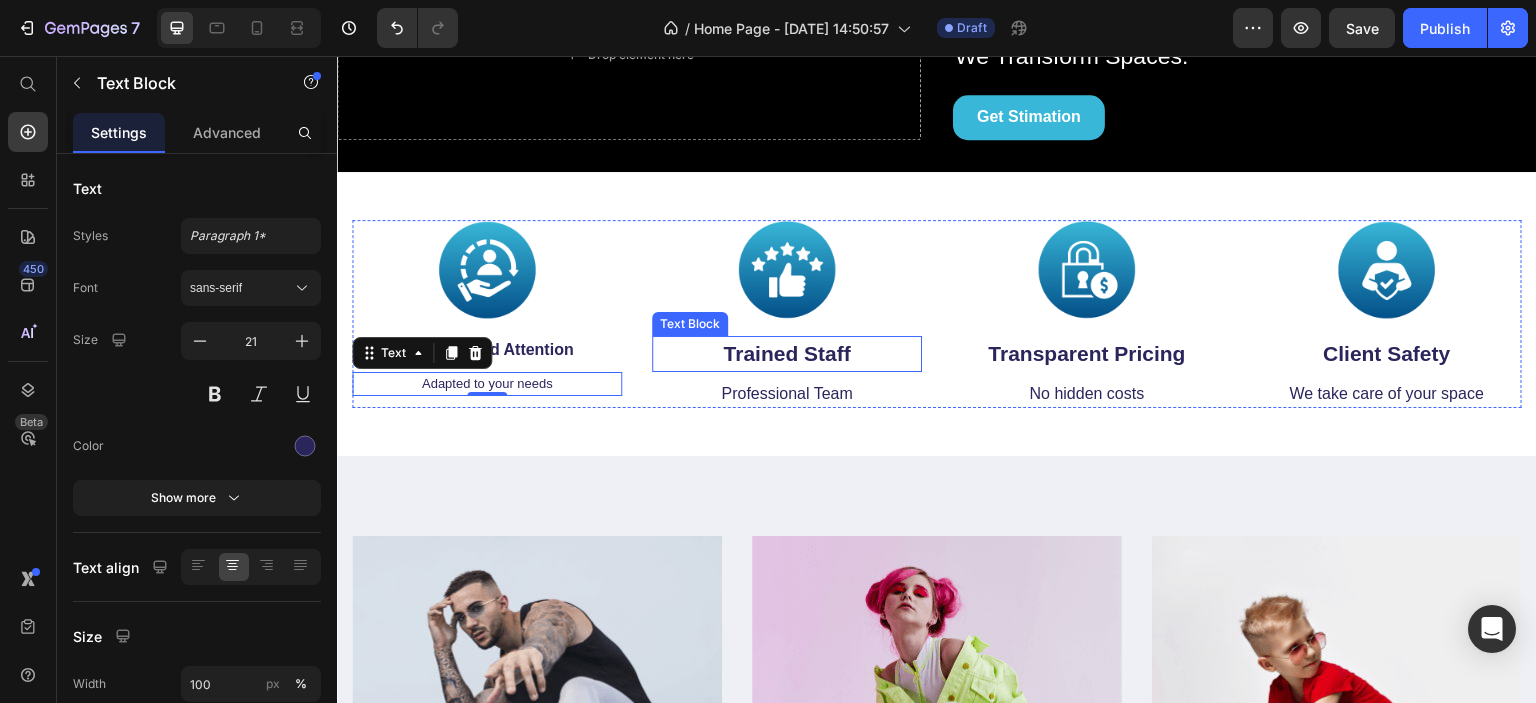 click on "Trained Staff" at bounding box center (786, 353) 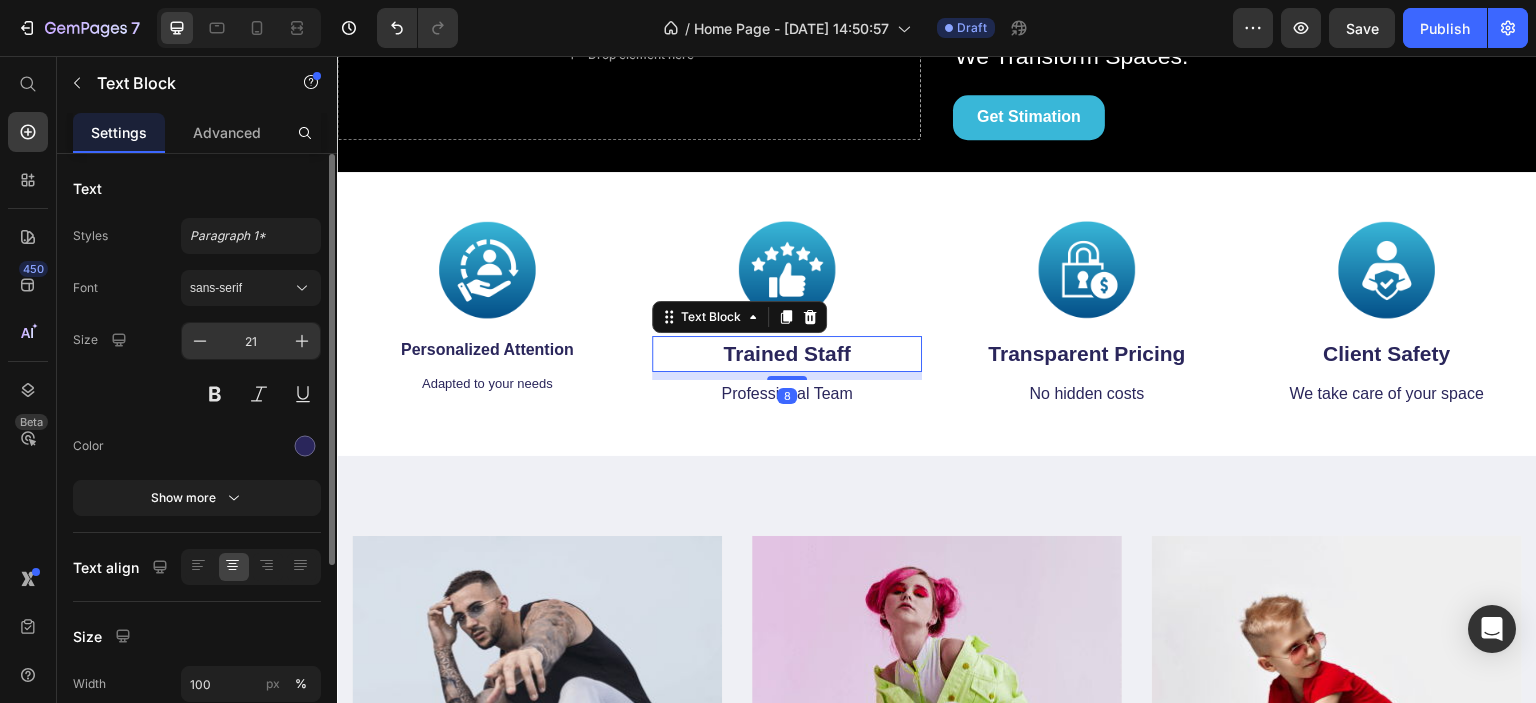 click on "21" at bounding box center [251, 341] 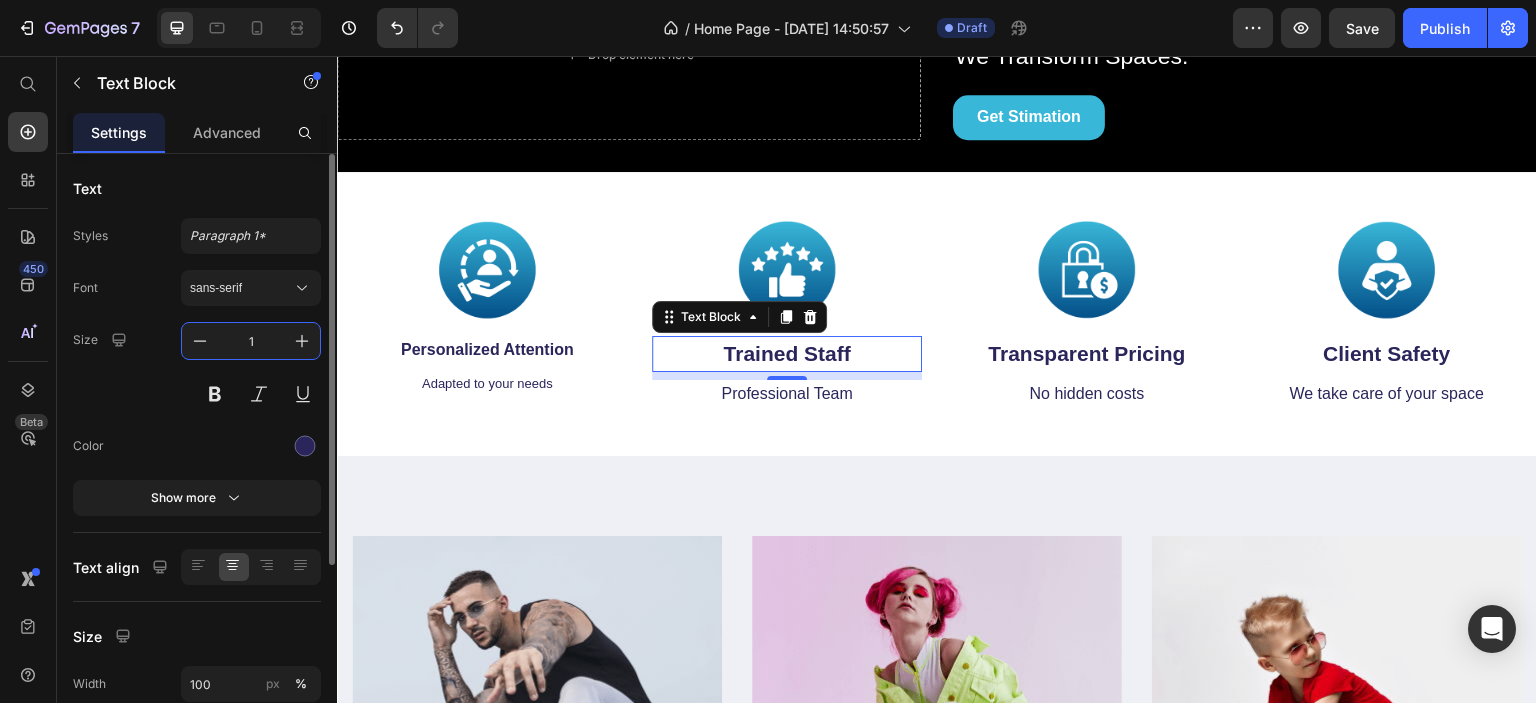 type on "16" 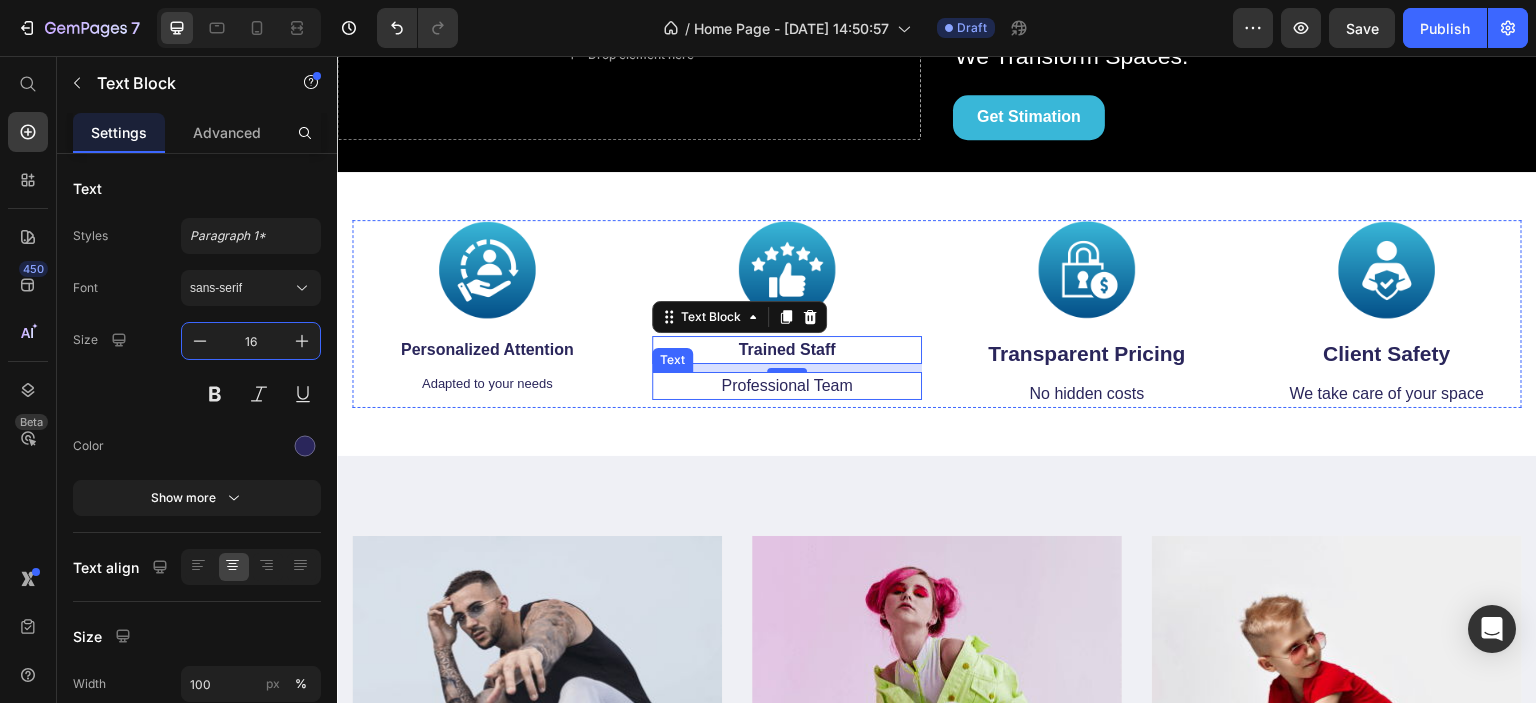 click on "Professional Team" at bounding box center (787, 386) 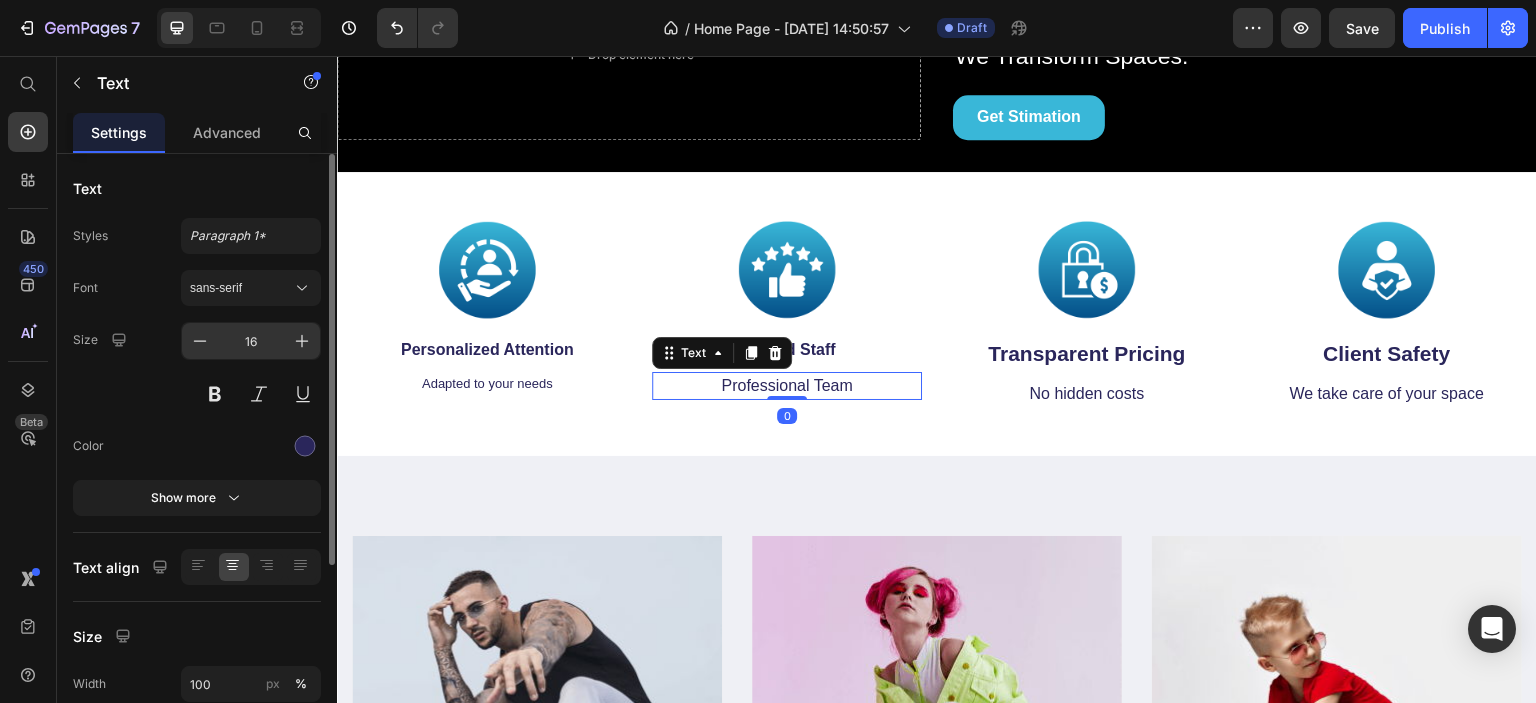 click on "16" at bounding box center [251, 341] 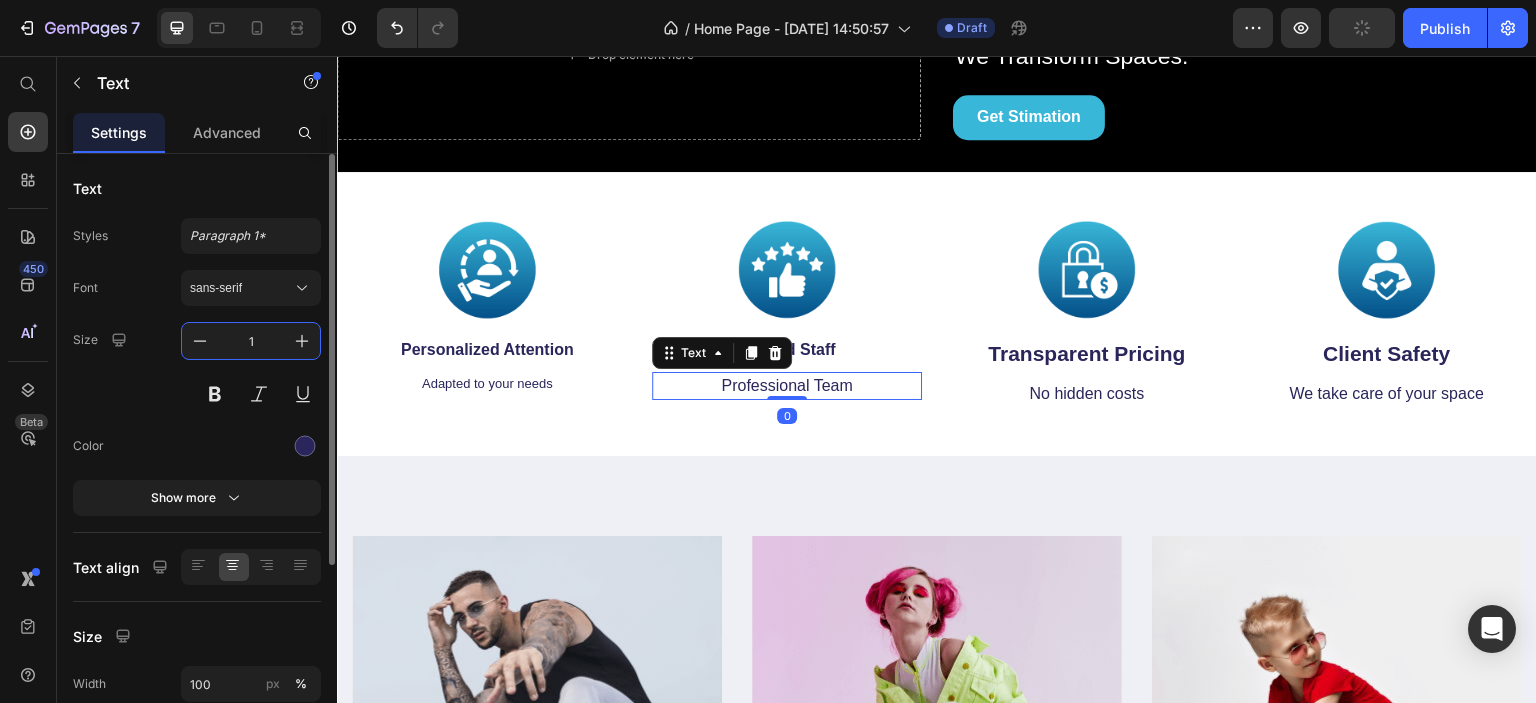 type on "13" 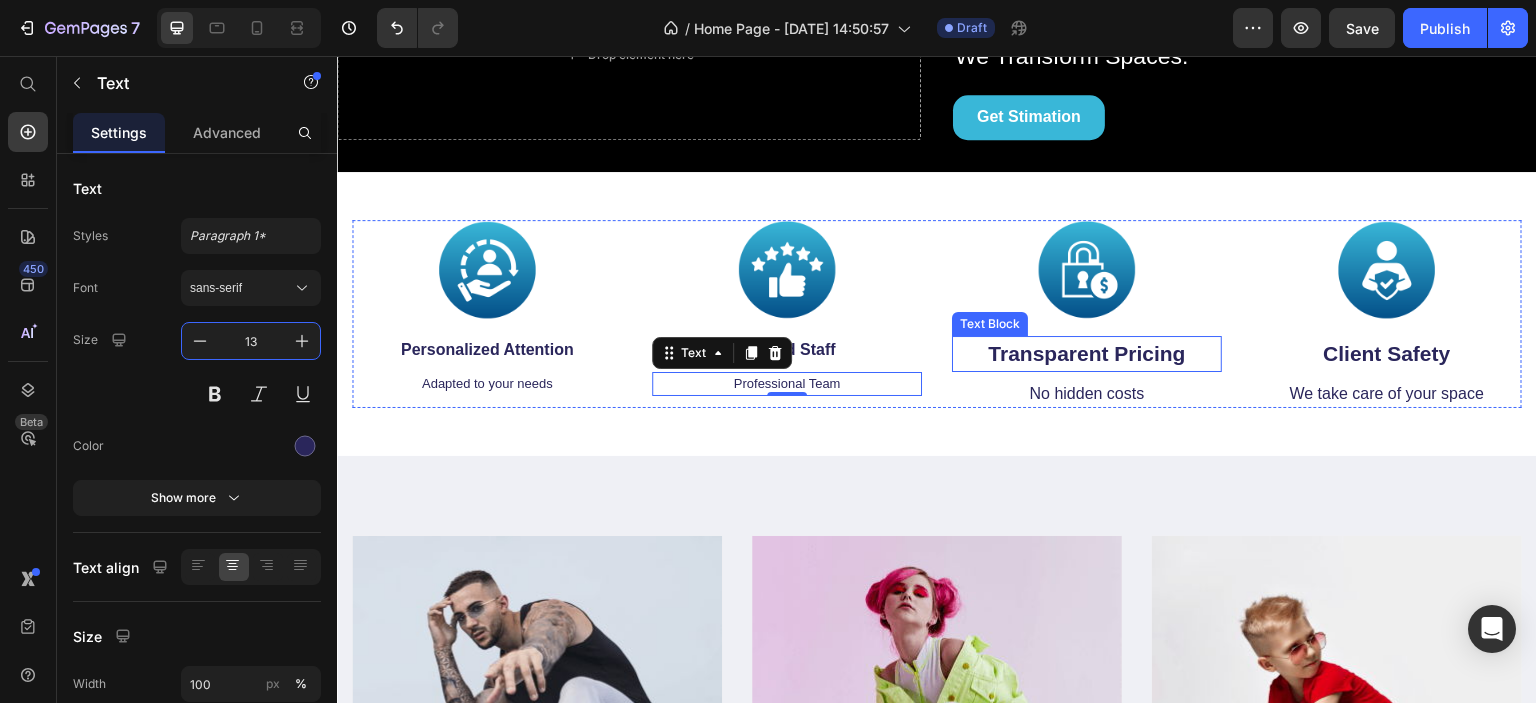click on "Transparent Pricing" at bounding box center [1087, 354] 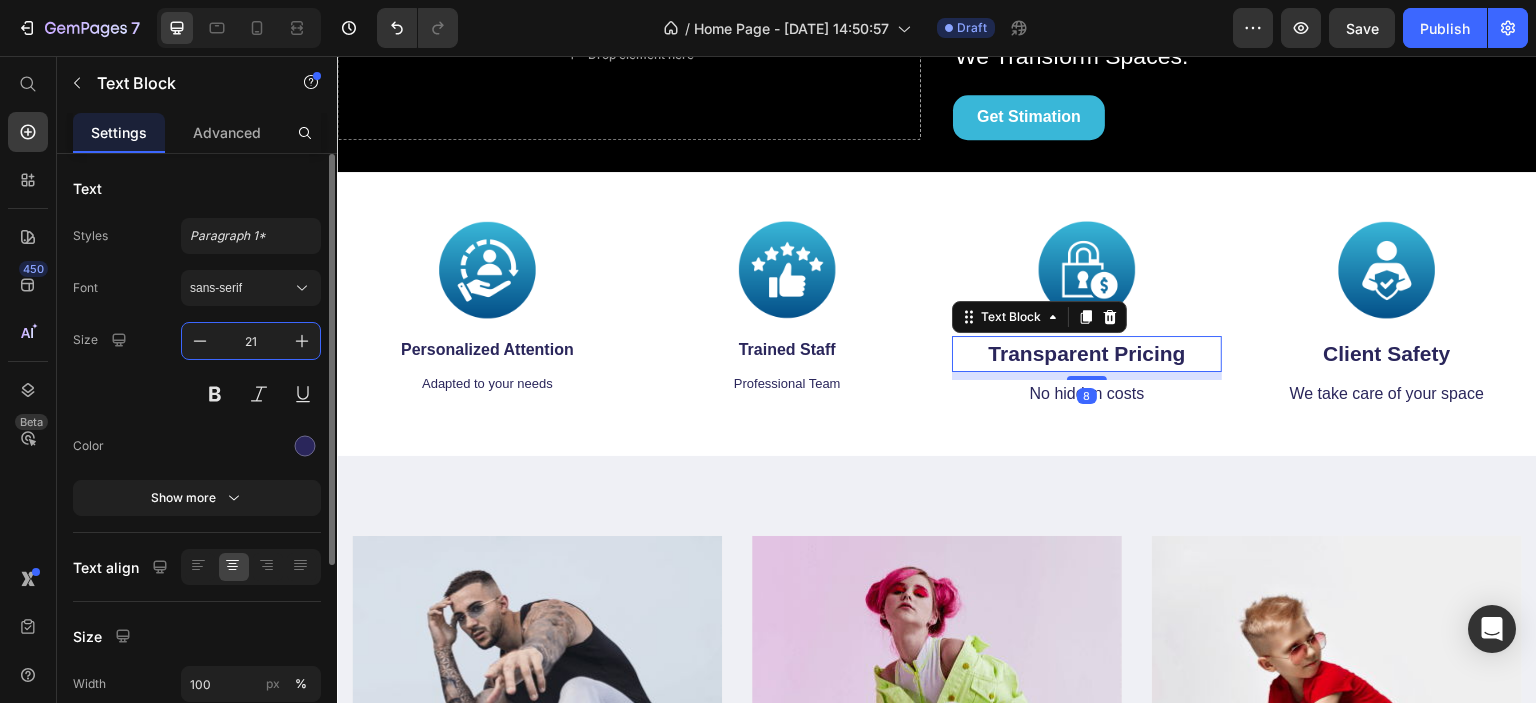 click on "21" at bounding box center [251, 341] 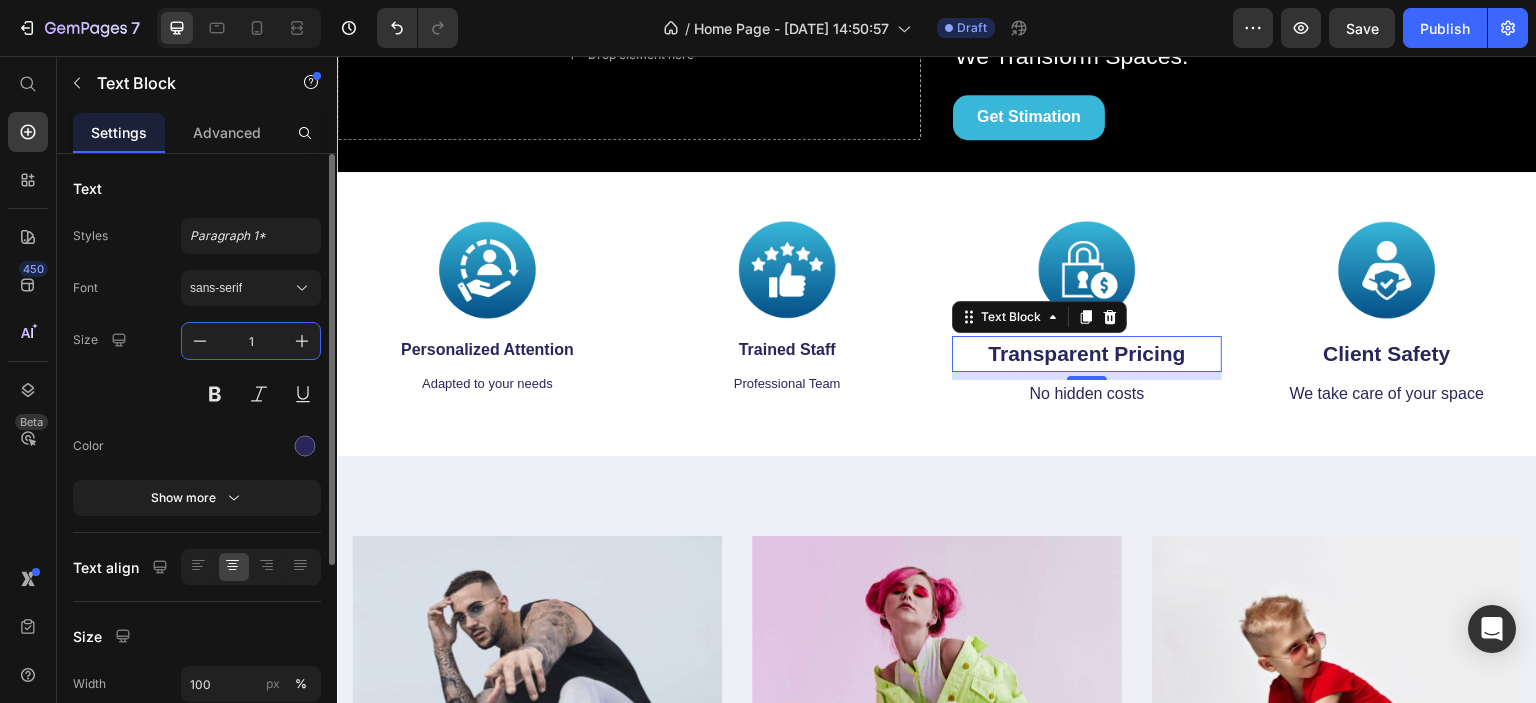 type on "16" 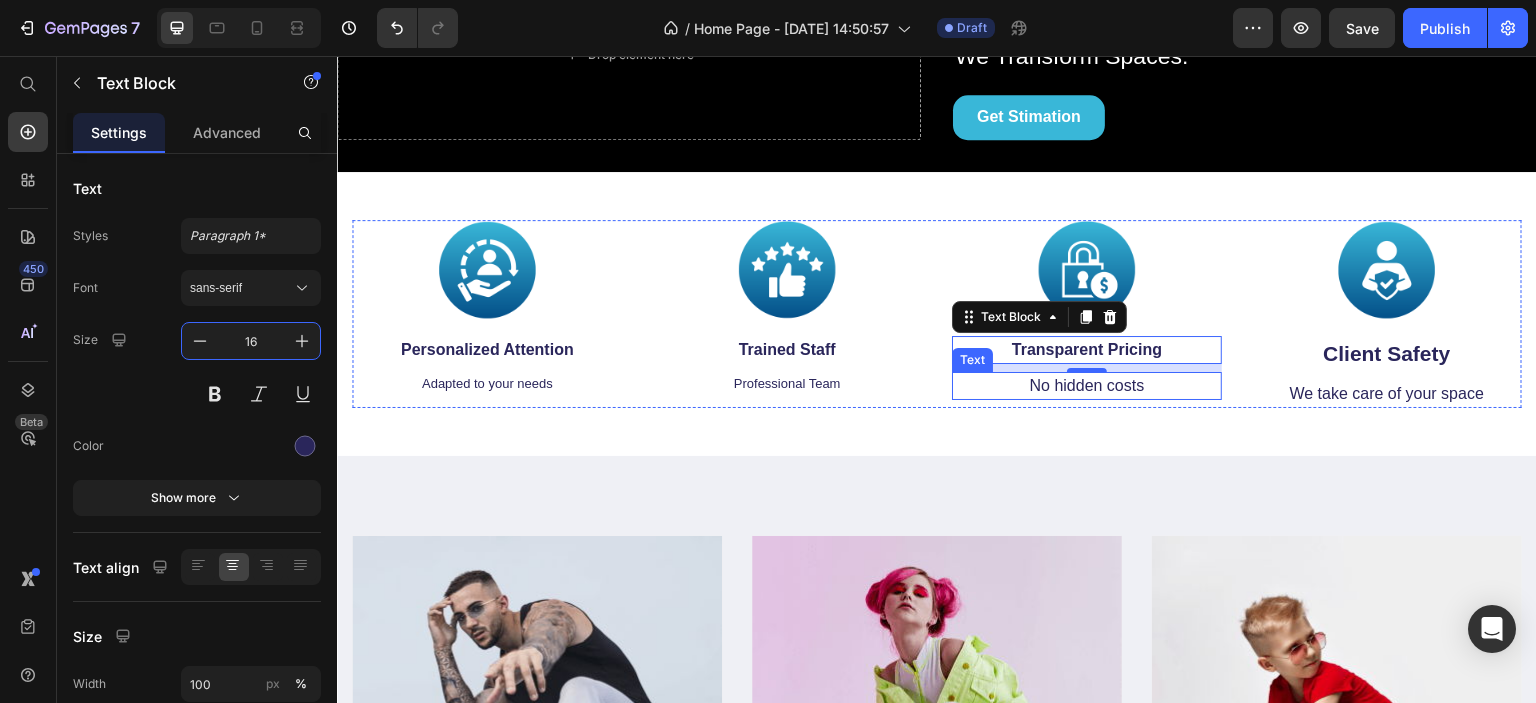 click on "No hidden costs" at bounding box center (1087, 386) 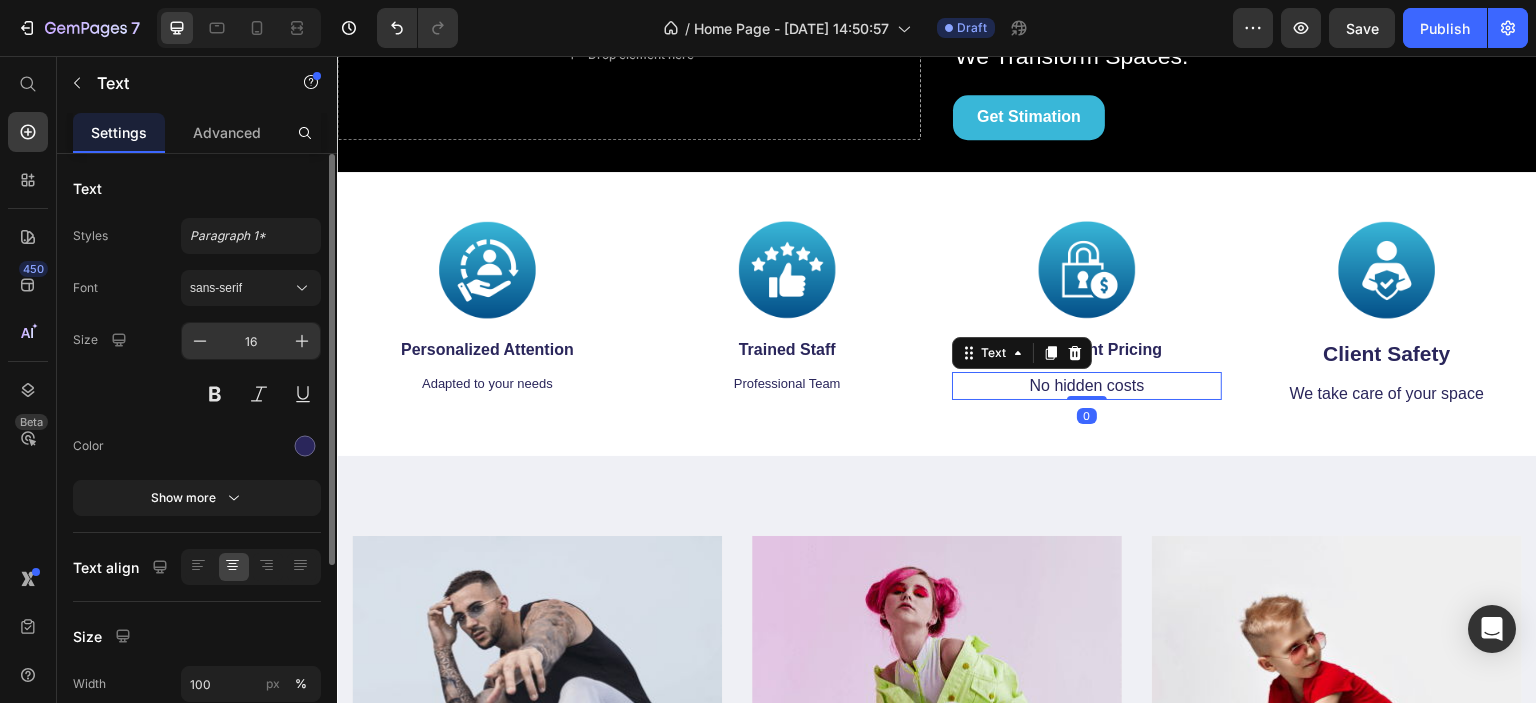 click on "16" at bounding box center (251, 341) 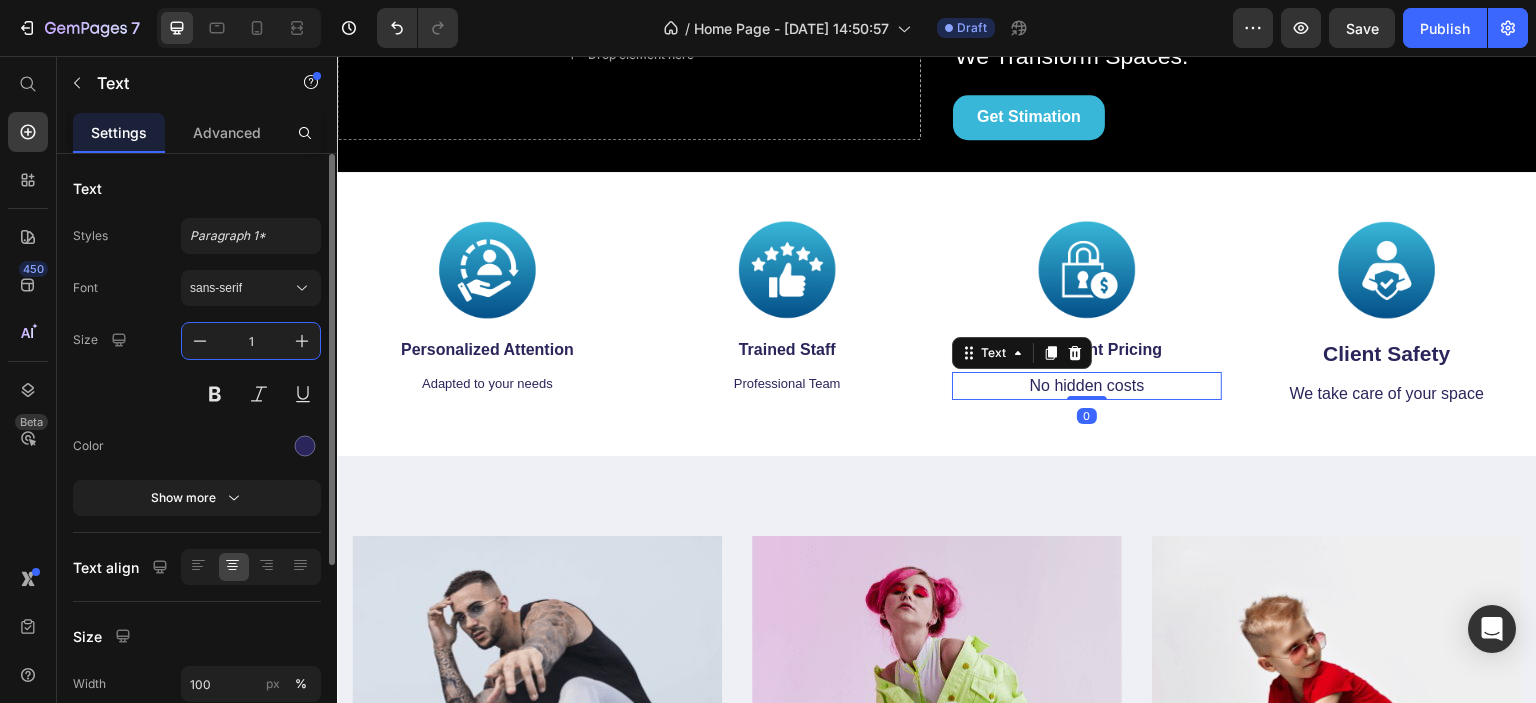 type on "13" 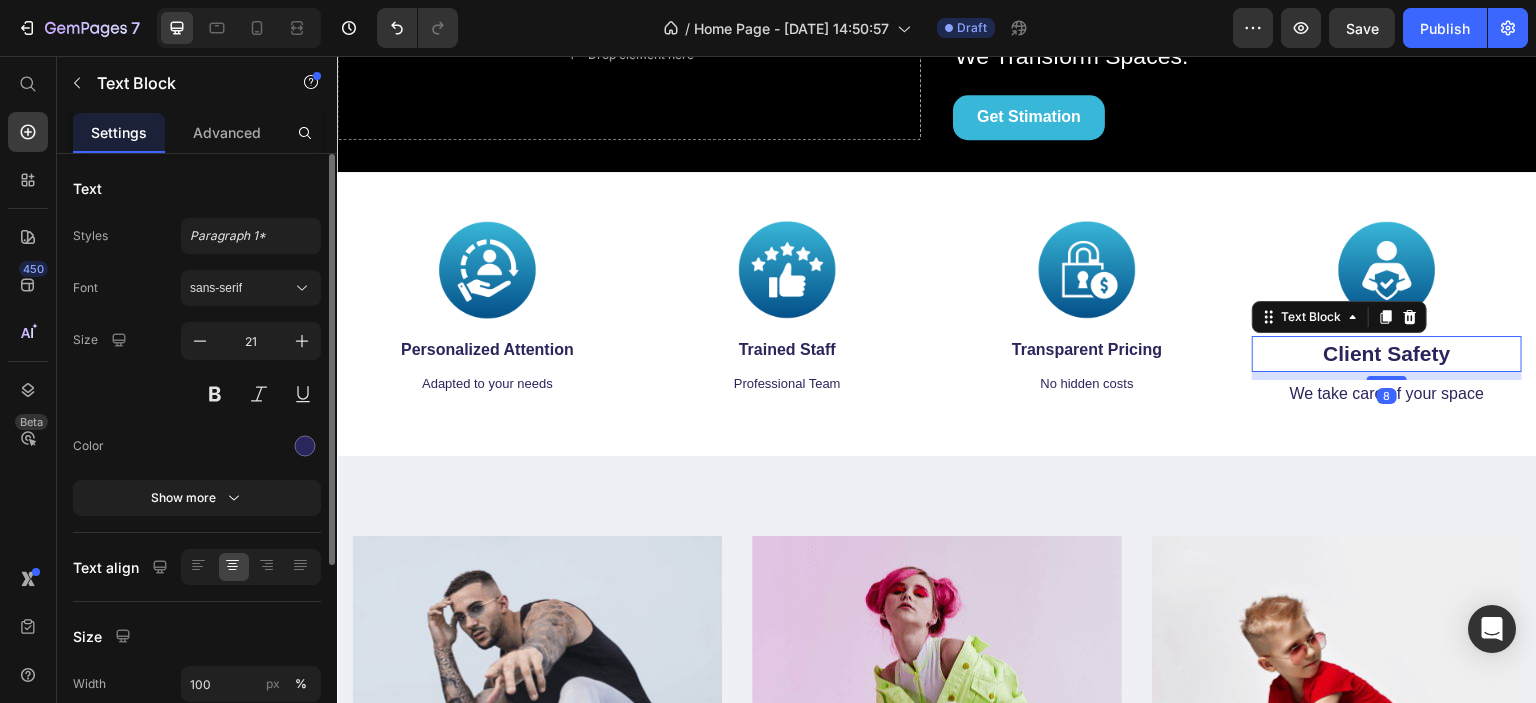 click on "Client Safety" at bounding box center [1387, 354] 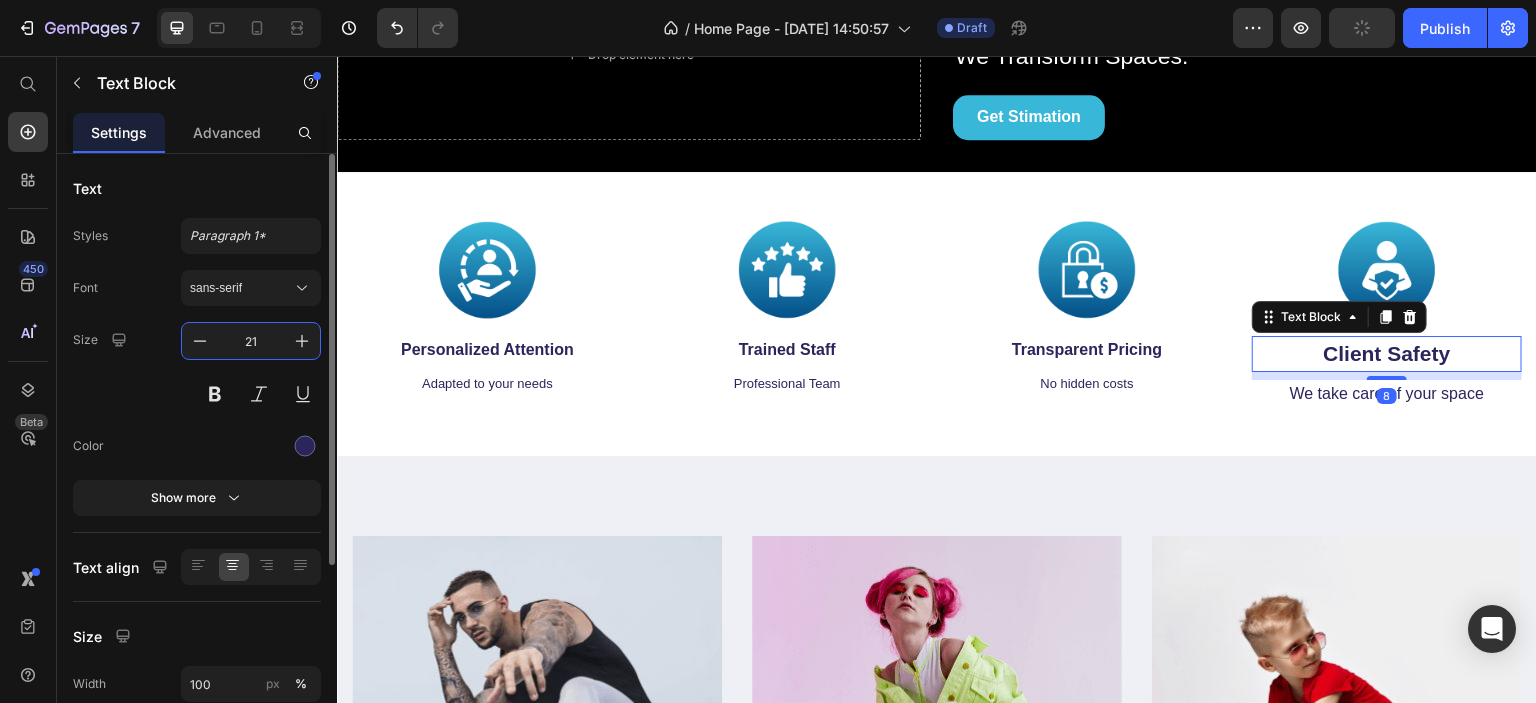 click on "21" at bounding box center (251, 341) 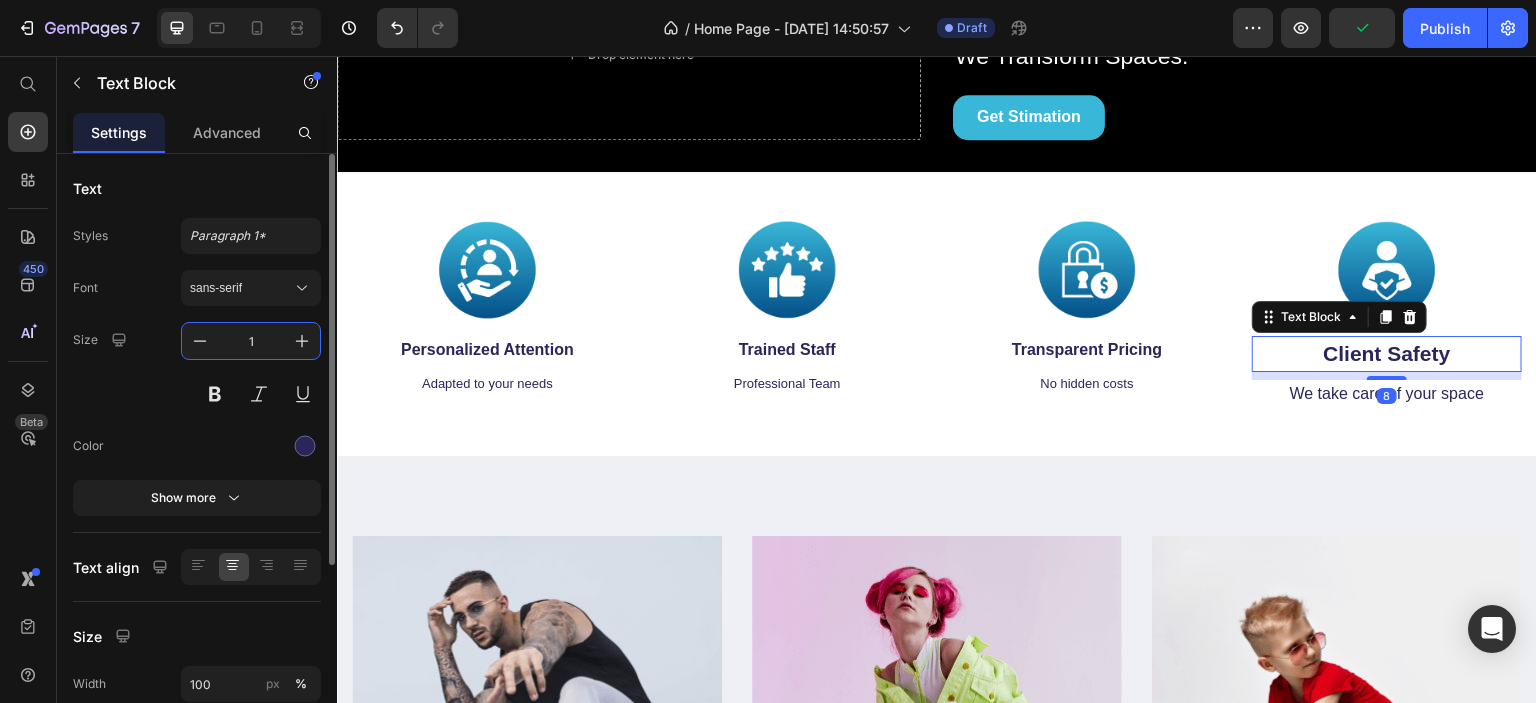 type on "16" 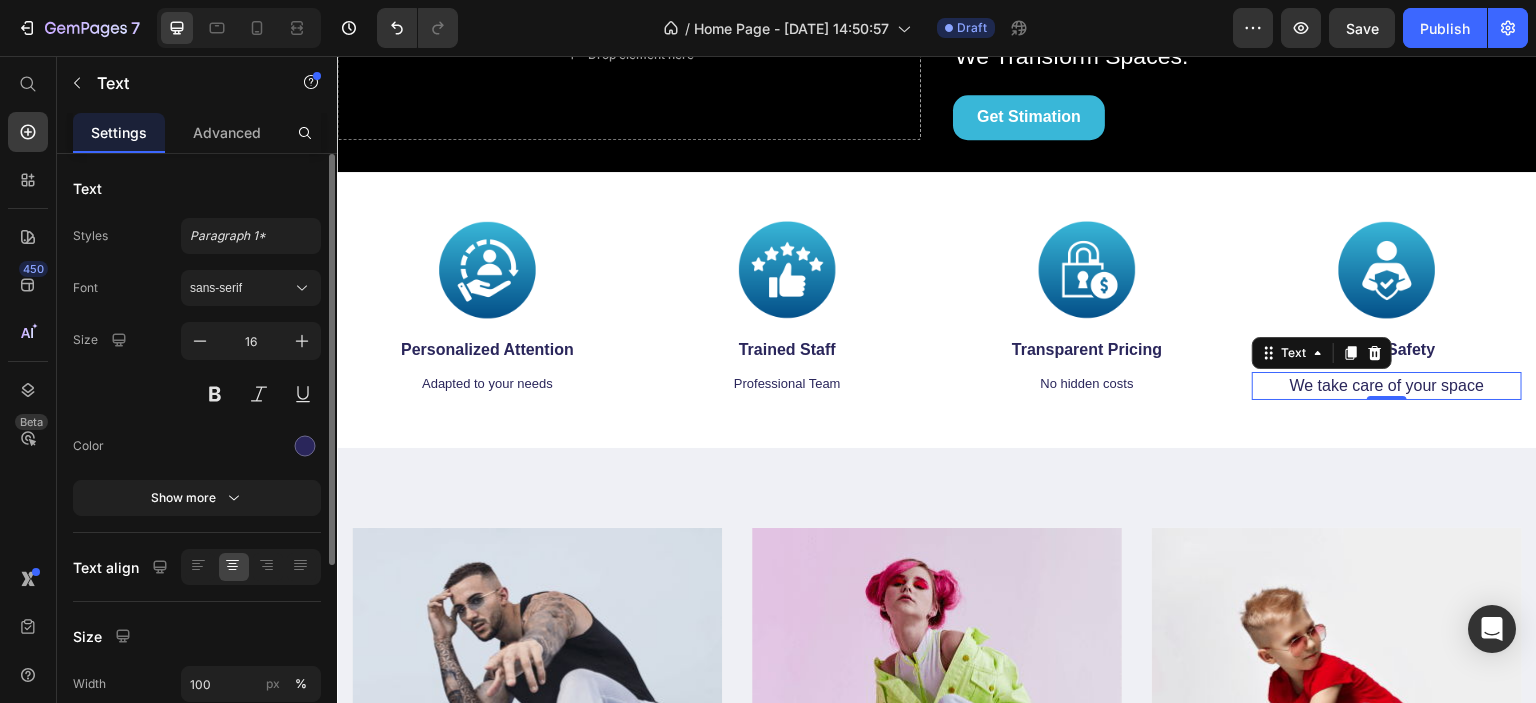 click on "We take care of your space" at bounding box center [1387, 386] 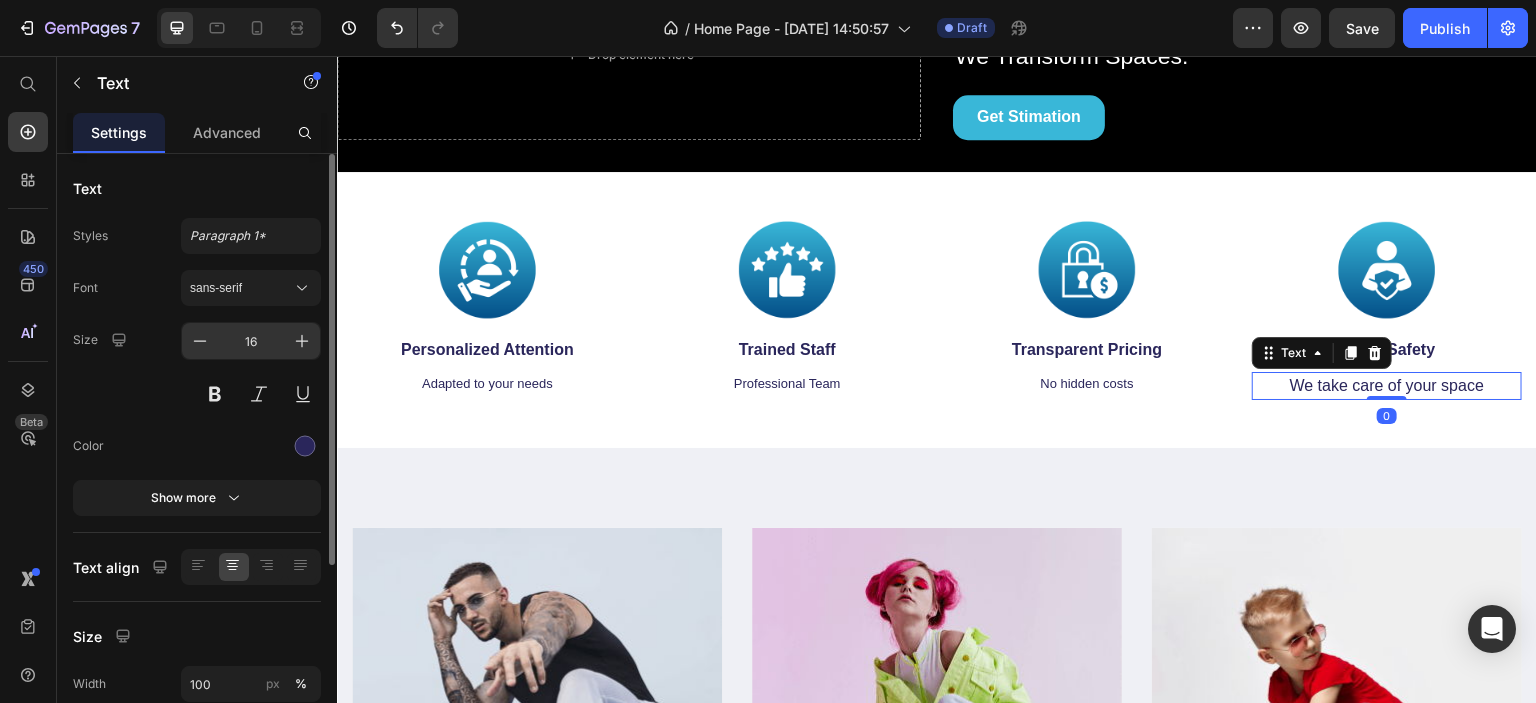 click on "16" at bounding box center (251, 341) 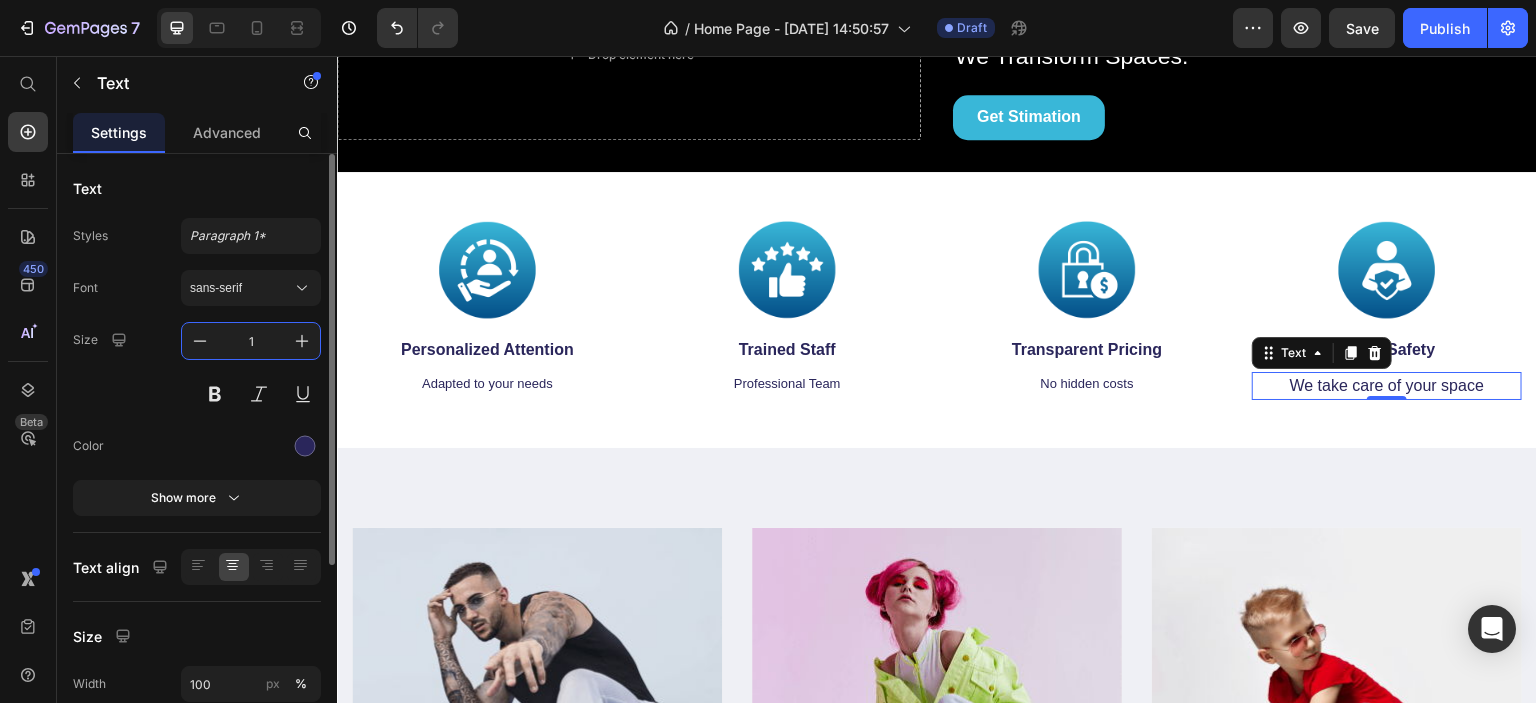 type on "13" 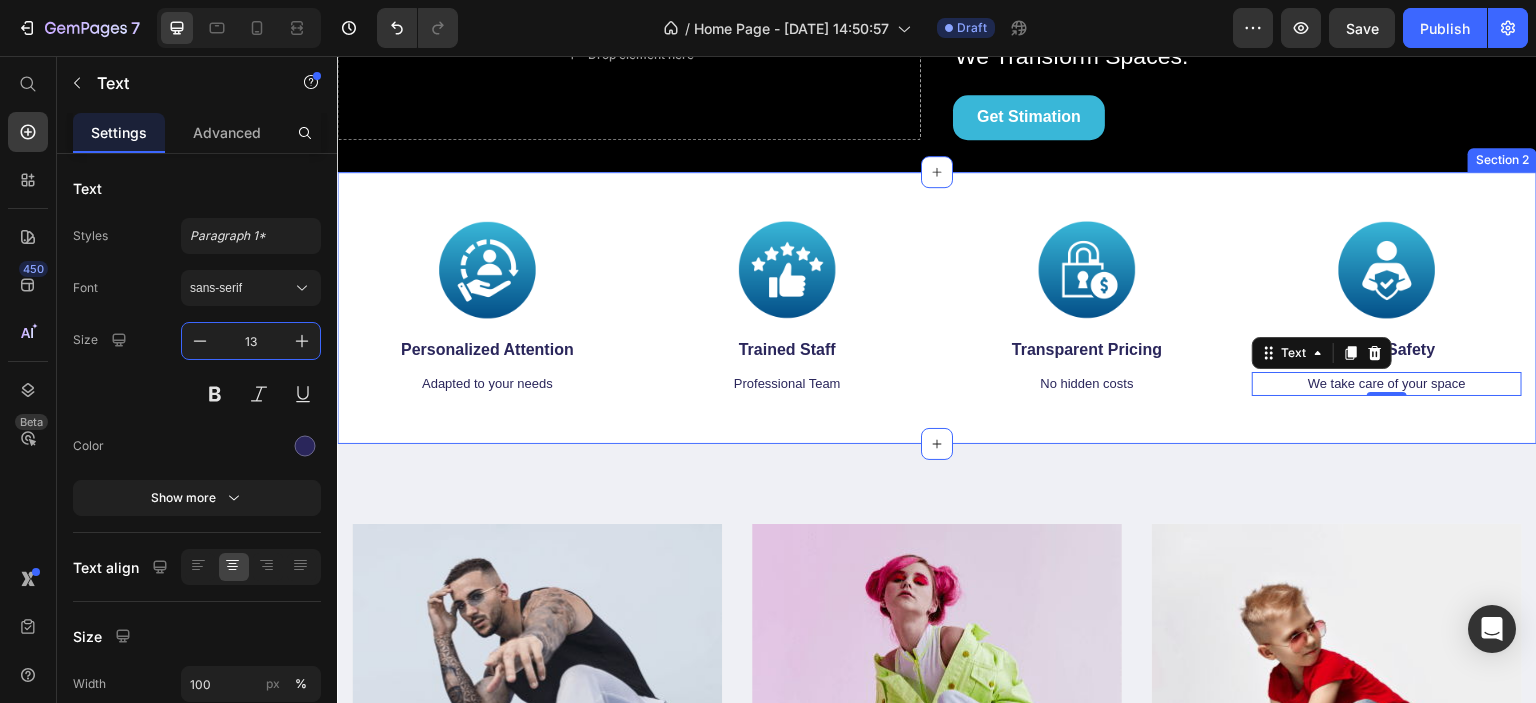click on "Image Personalized Attention Text Block Adapted to your needs Text Image Trained Staff Text Block Professional Team Text Image Transparent Pricing Text Block No hidden costs Text Image Client Safety Text Block We take care of your space Text   0 Row Section 2" at bounding box center [937, 308] 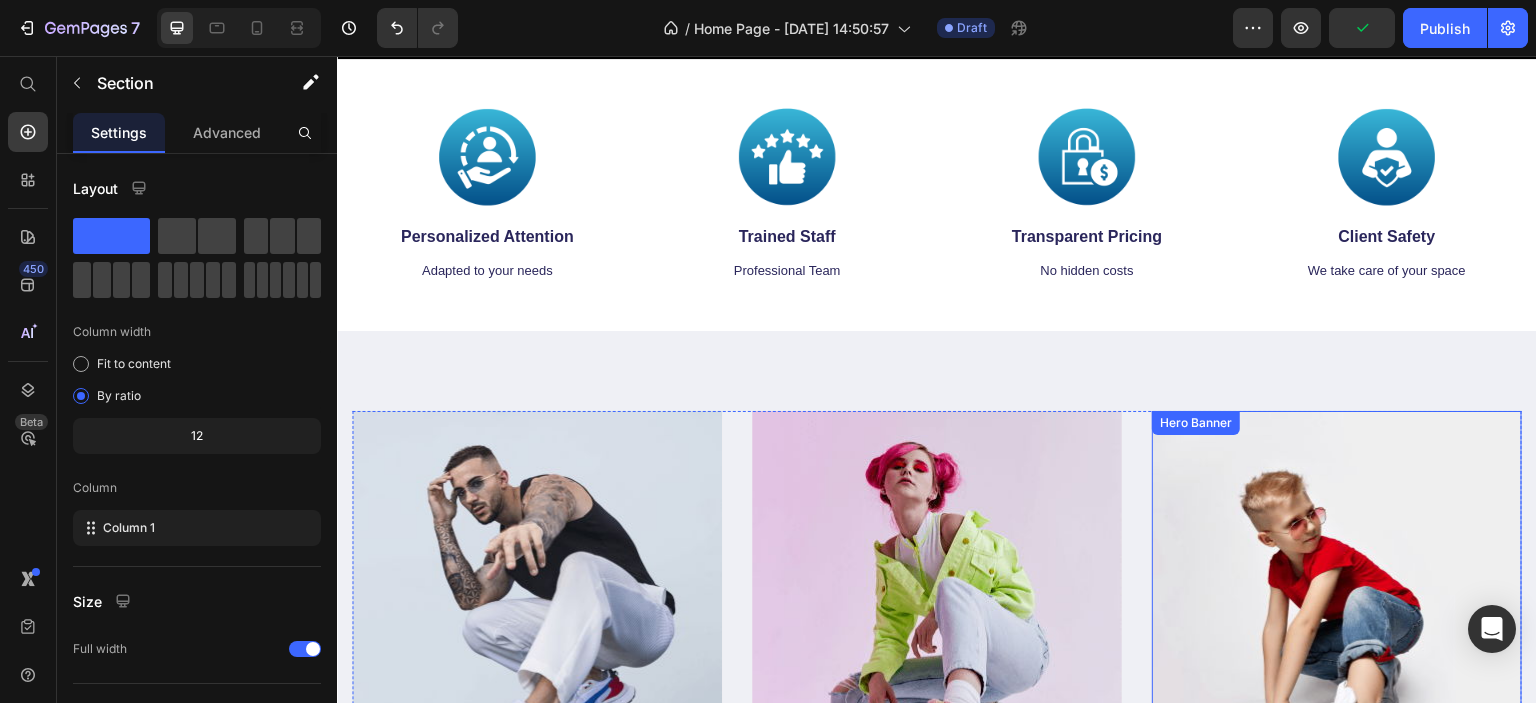 scroll, scrollTop: 600, scrollLeft: 0, axis: vertical 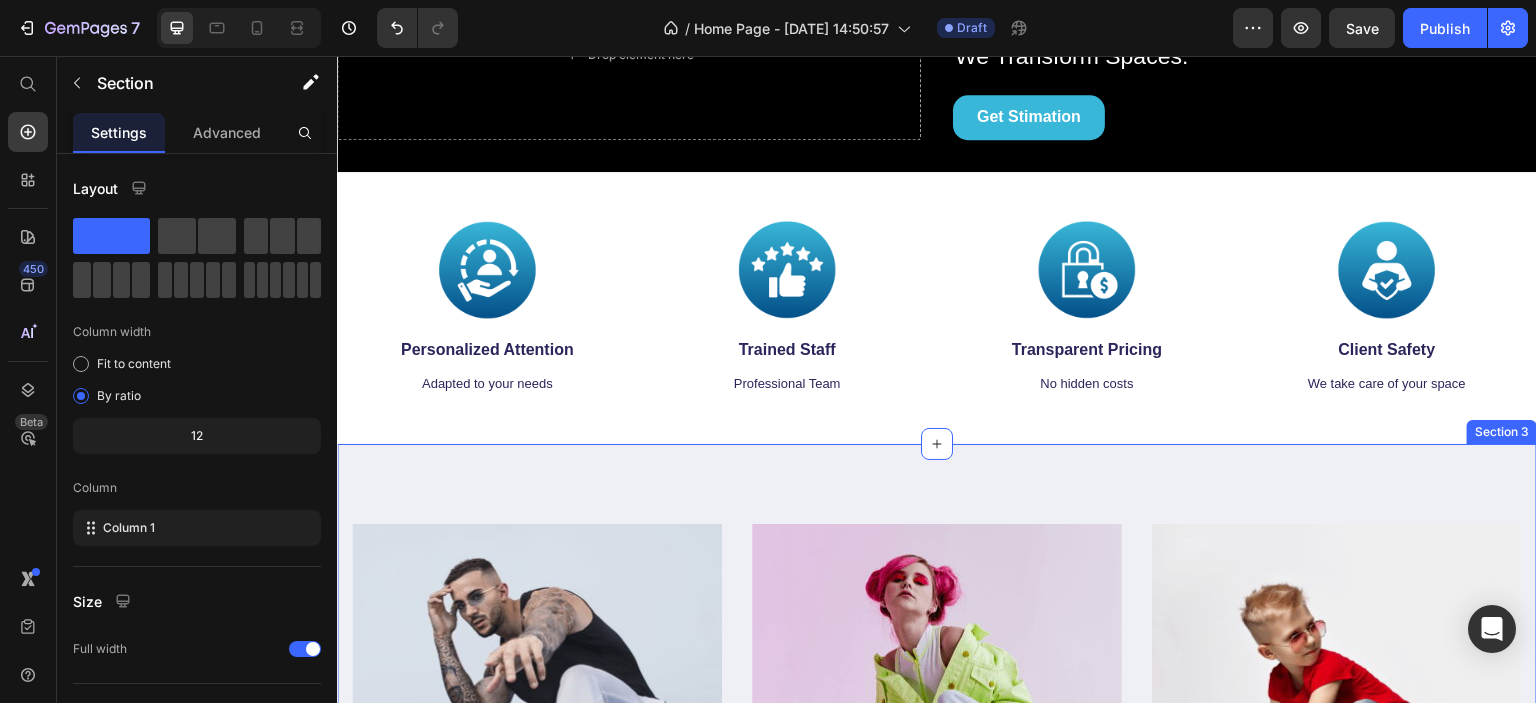 click on "MEN’S Text block Row Row Hero Banner WOMEN’S Text block Row Row Hero Banner KID’S Text block Row Row Hero Banner Row Section 3" at bounding box center (937, 755) 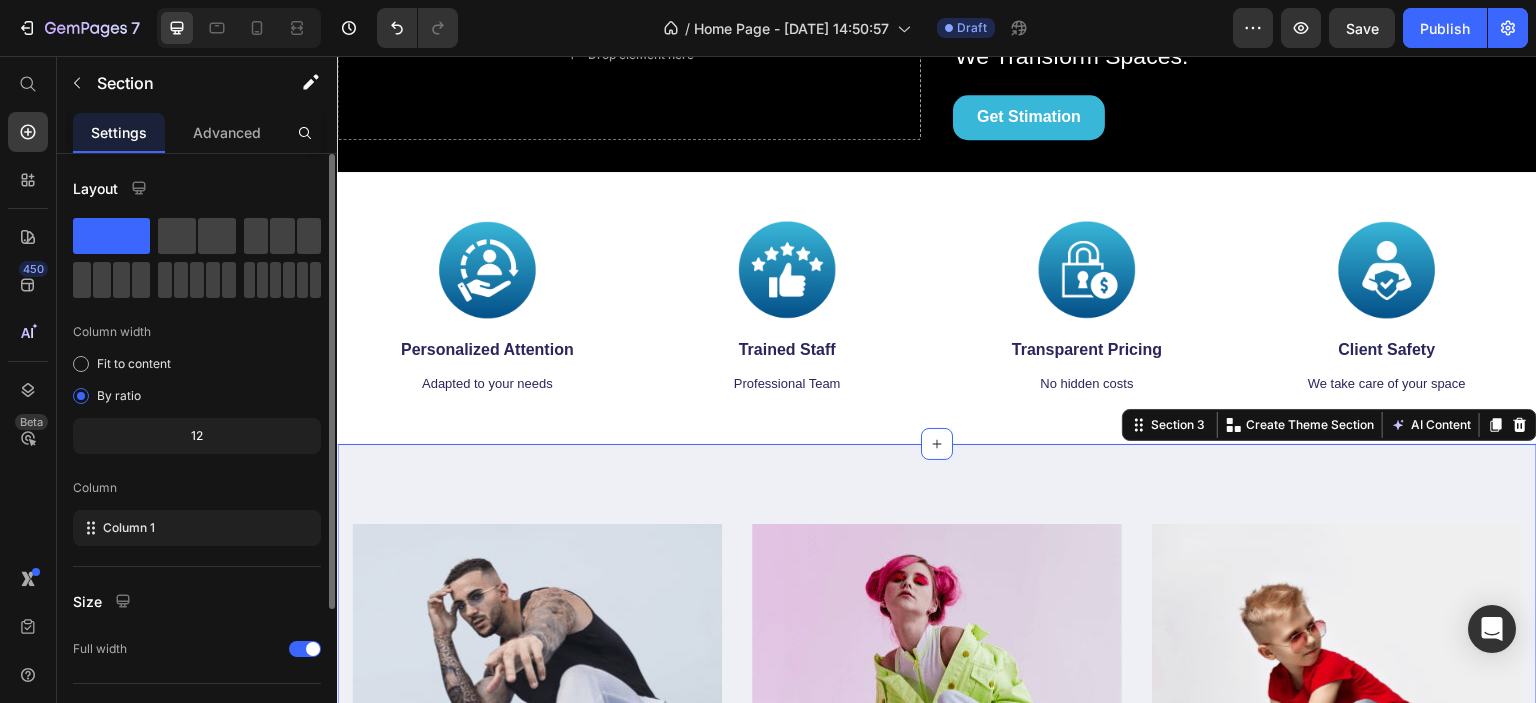 scroll, scrollTop: 200, scrollLeft: 0, axis: vertical 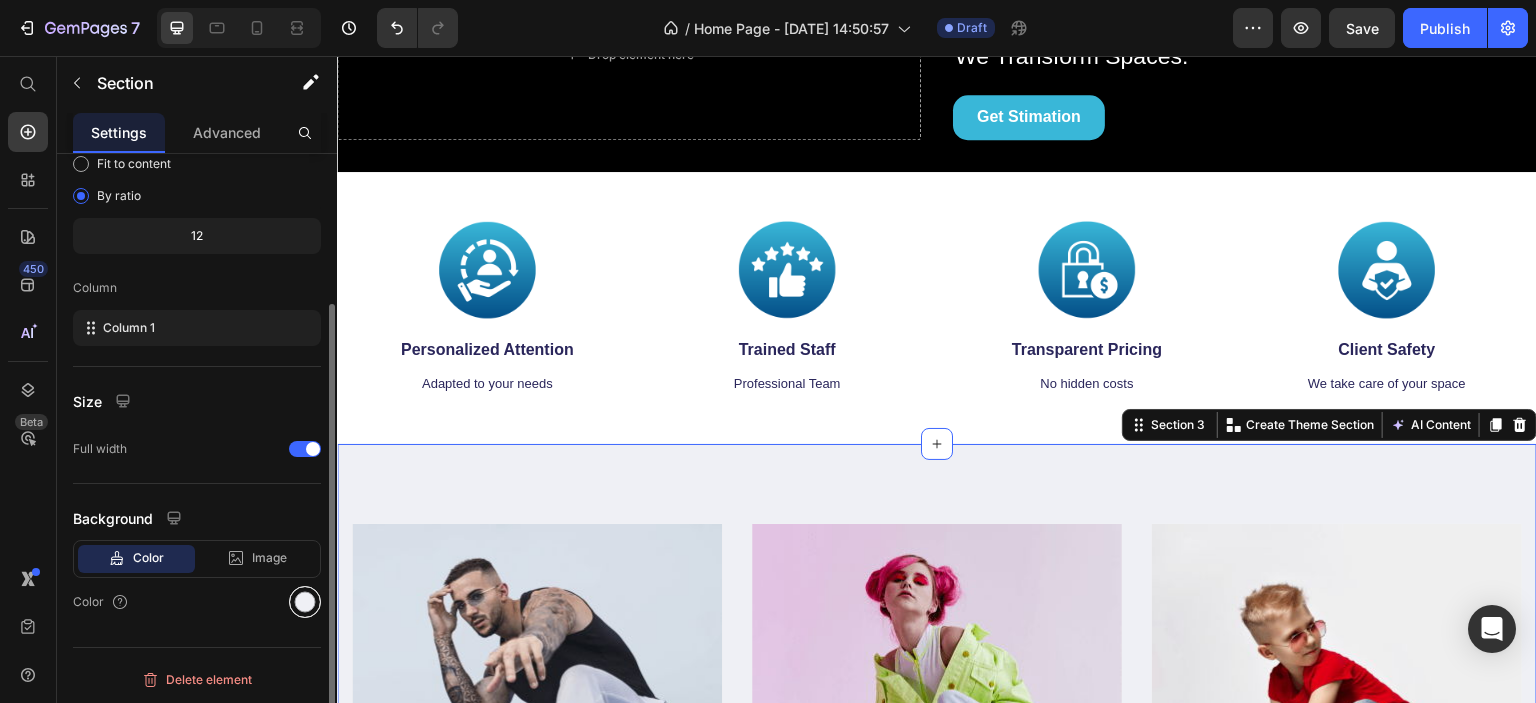 click at bounding box center [305, 602] 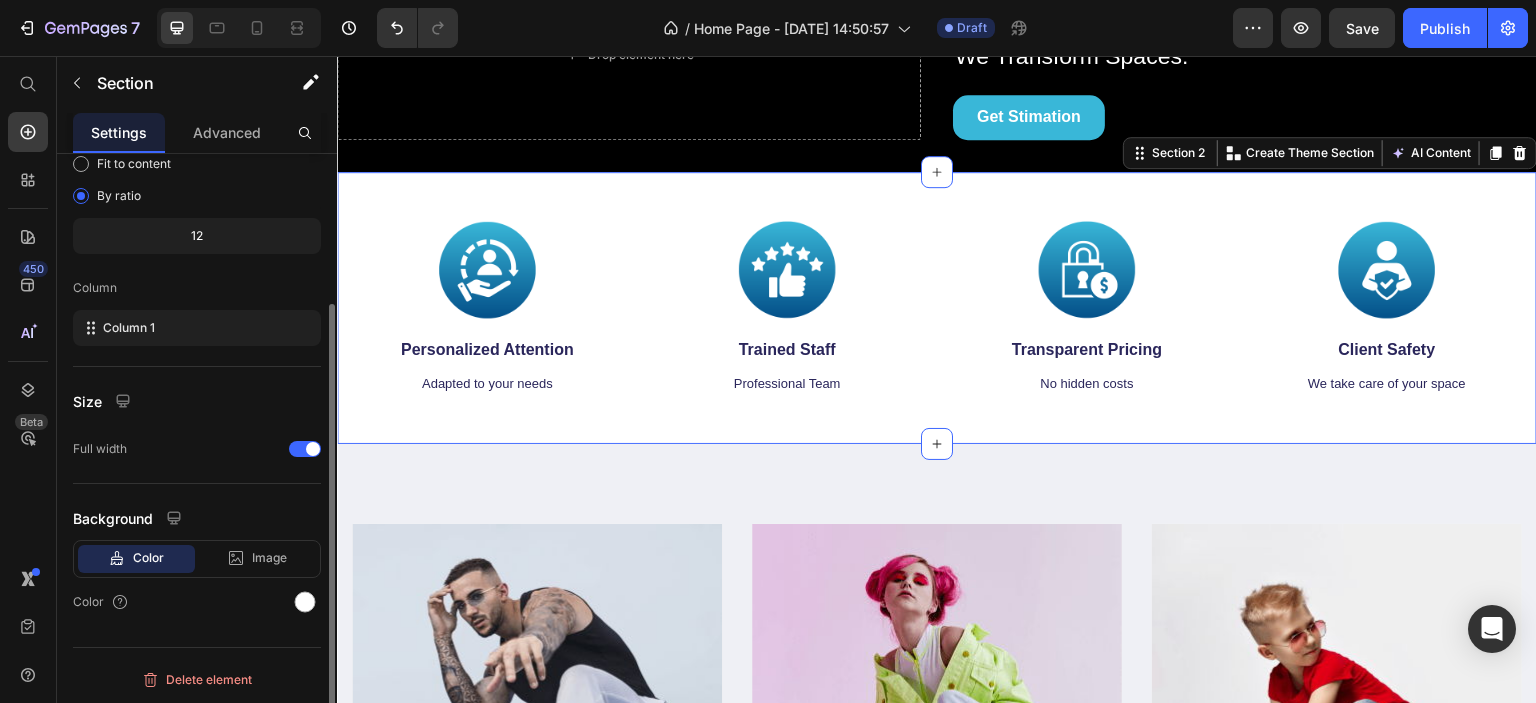 click on "Image Personalized Attention Text Block Adapted to your needs Text Image Trained Staff Text Block Professional Team Text Image Transparent Pricing Text Block No hidden costs Text Image Client Safety Text Block We take care of your space Text Row Section 2   You can create reusable sections Create Theme Section AI Content Write with GemAI What would you like to describe here? Tone and Voice Persuasive Product Prueba Show more Generate" at bounding box center (937, 308) 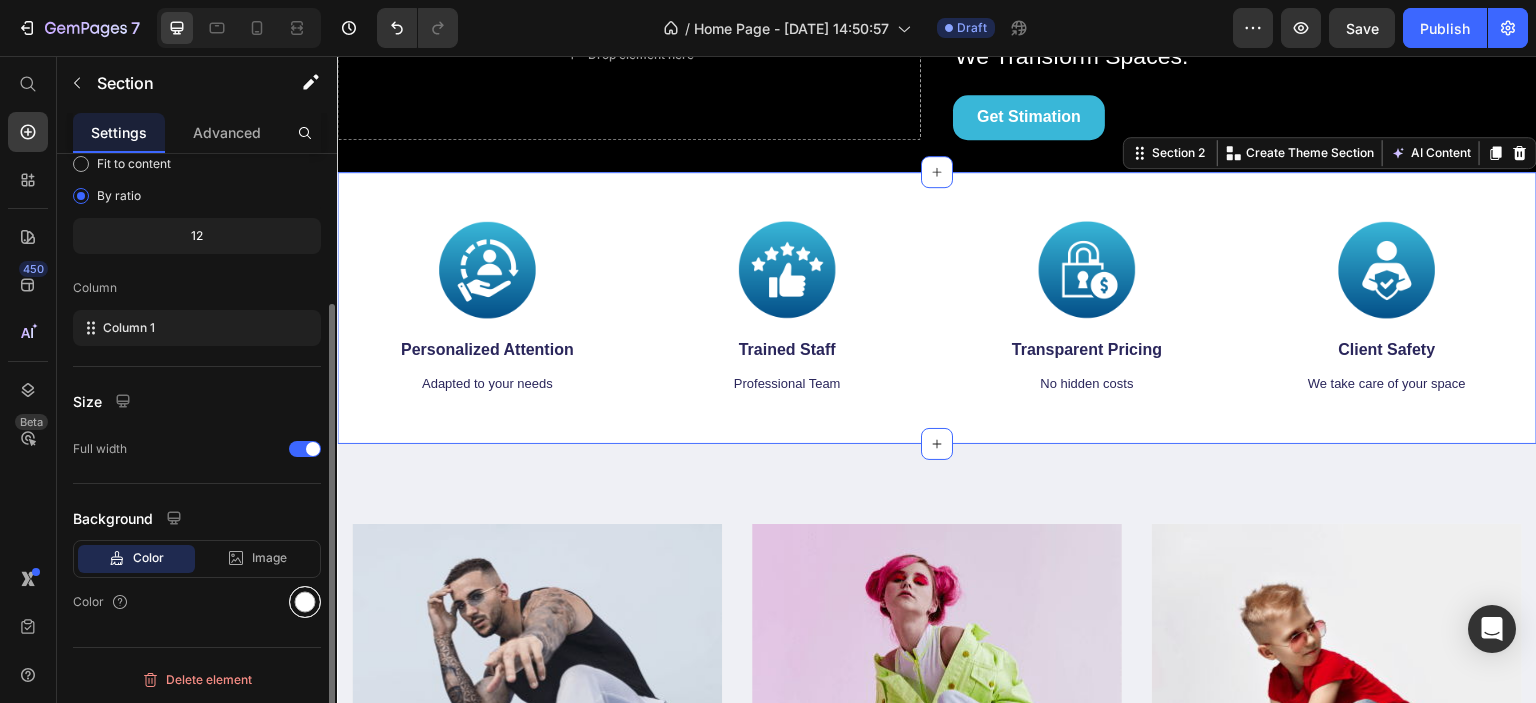 click at bounding box center [305, 602] 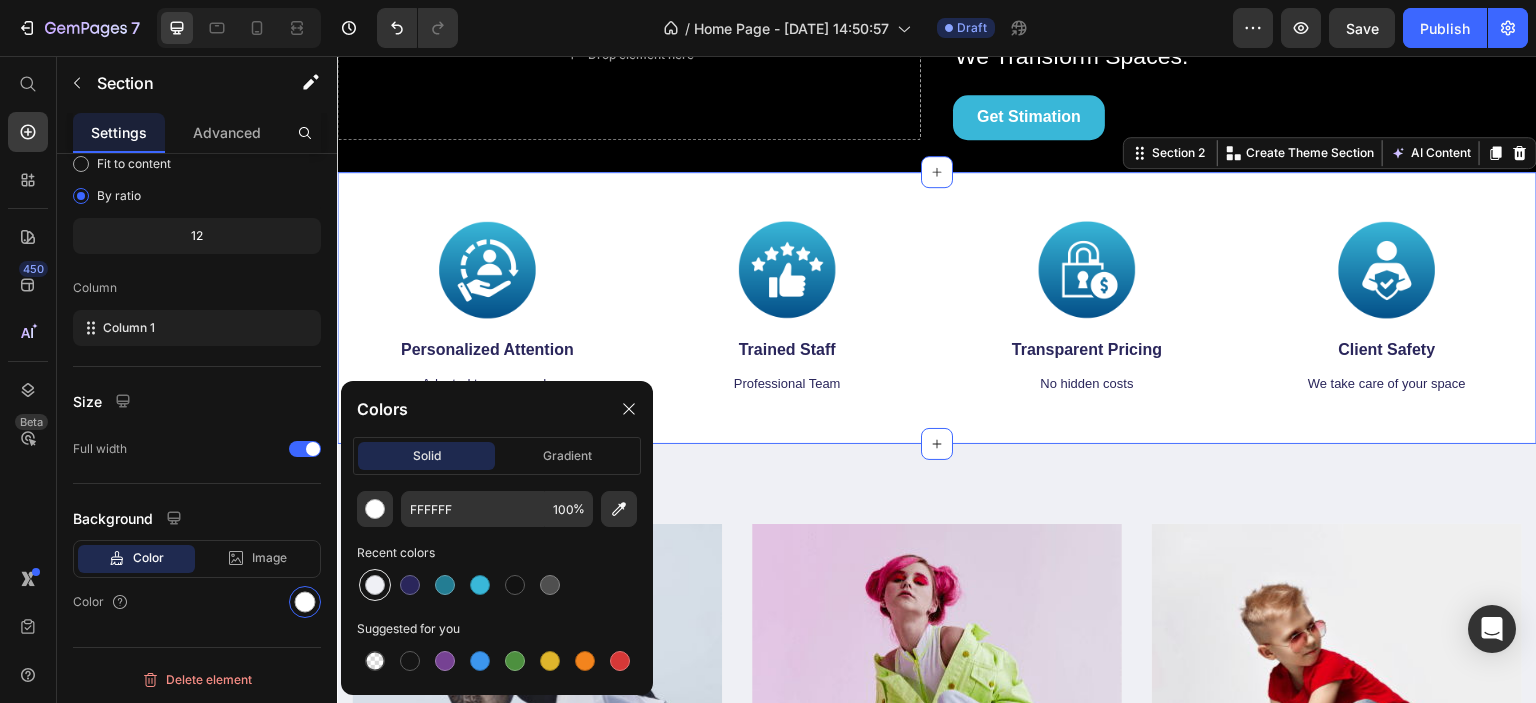click at bounding box center (375, 585) 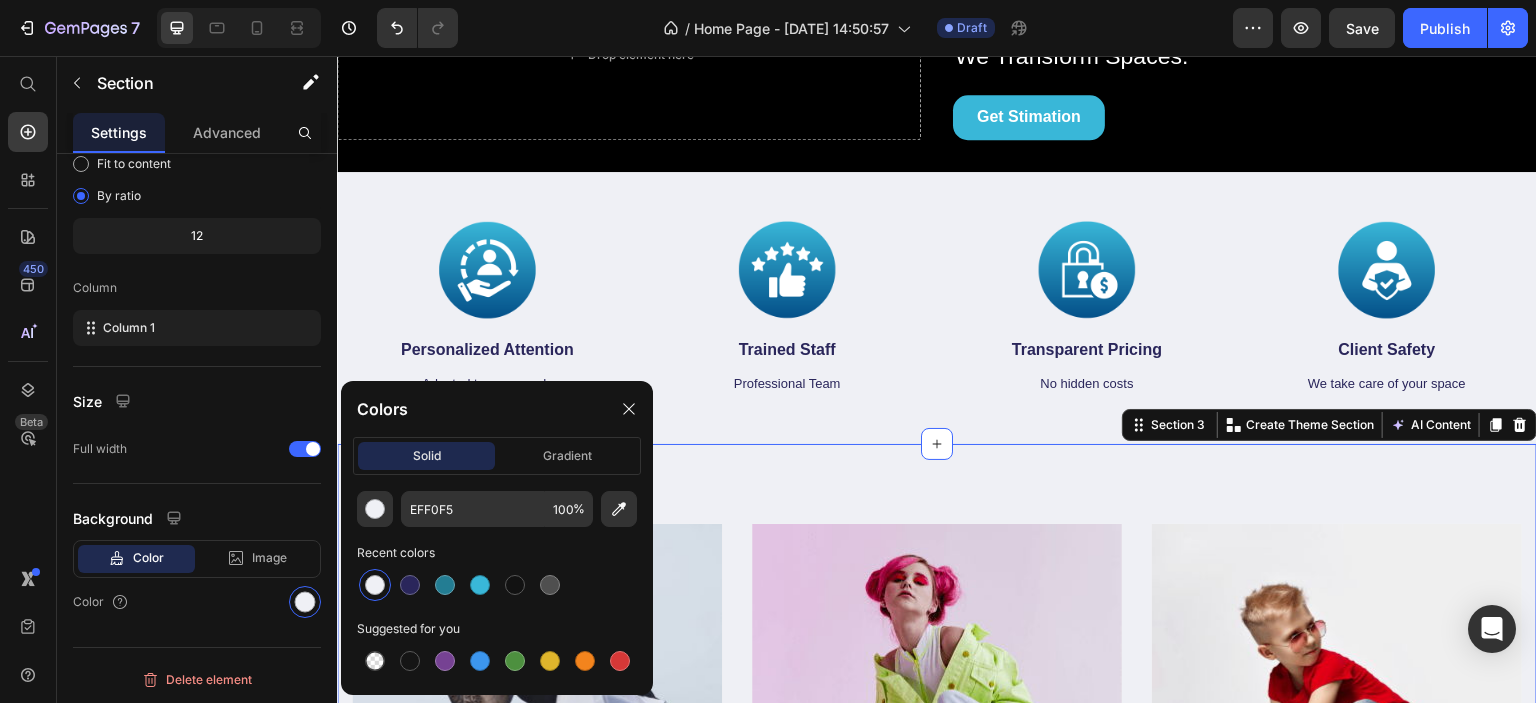 click on "MEN’S Text block Row Row Hero Banner WOMEN’S Text block Row Row Hero Banner KID’S Text block Row Row Hero Banner Row Section 3   You can create reusable sections Create Theme Section AI Content Write with GemAI What would you like to describe here? Tone and Voice Persuasive Product Prueba Show more Generate" at bounding box center [937, 755] 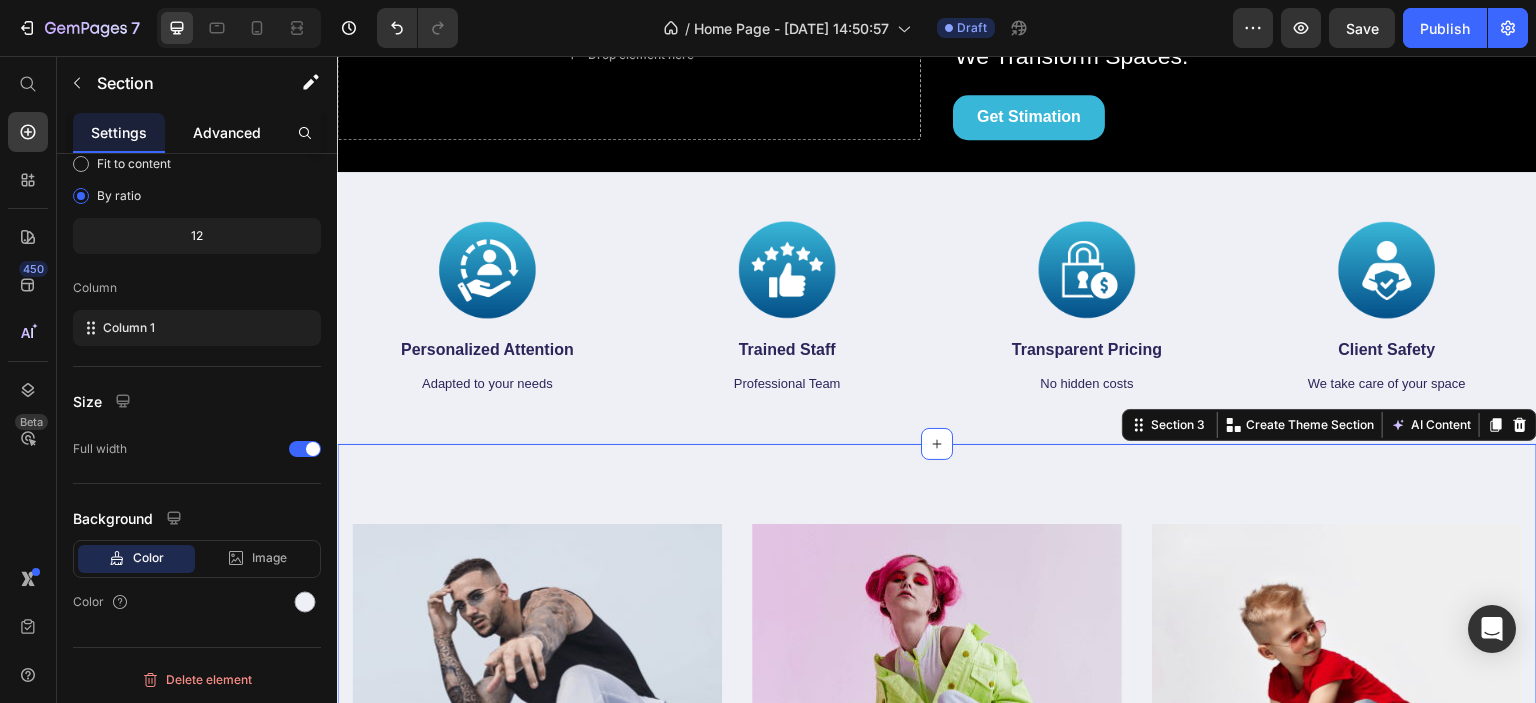 click on "Advanced" at bounding box center (227, 132) 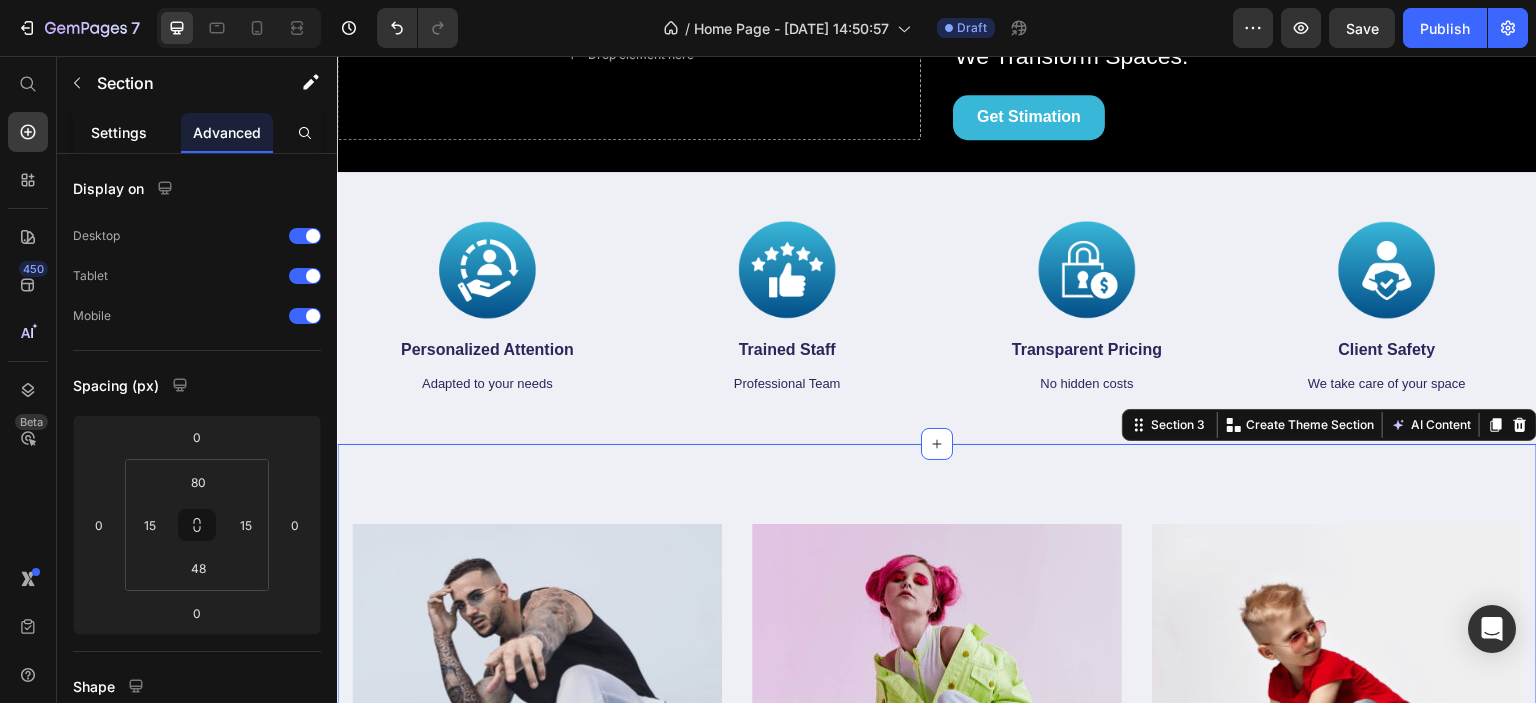 click on "Settings" at bounding box center (119, 132) 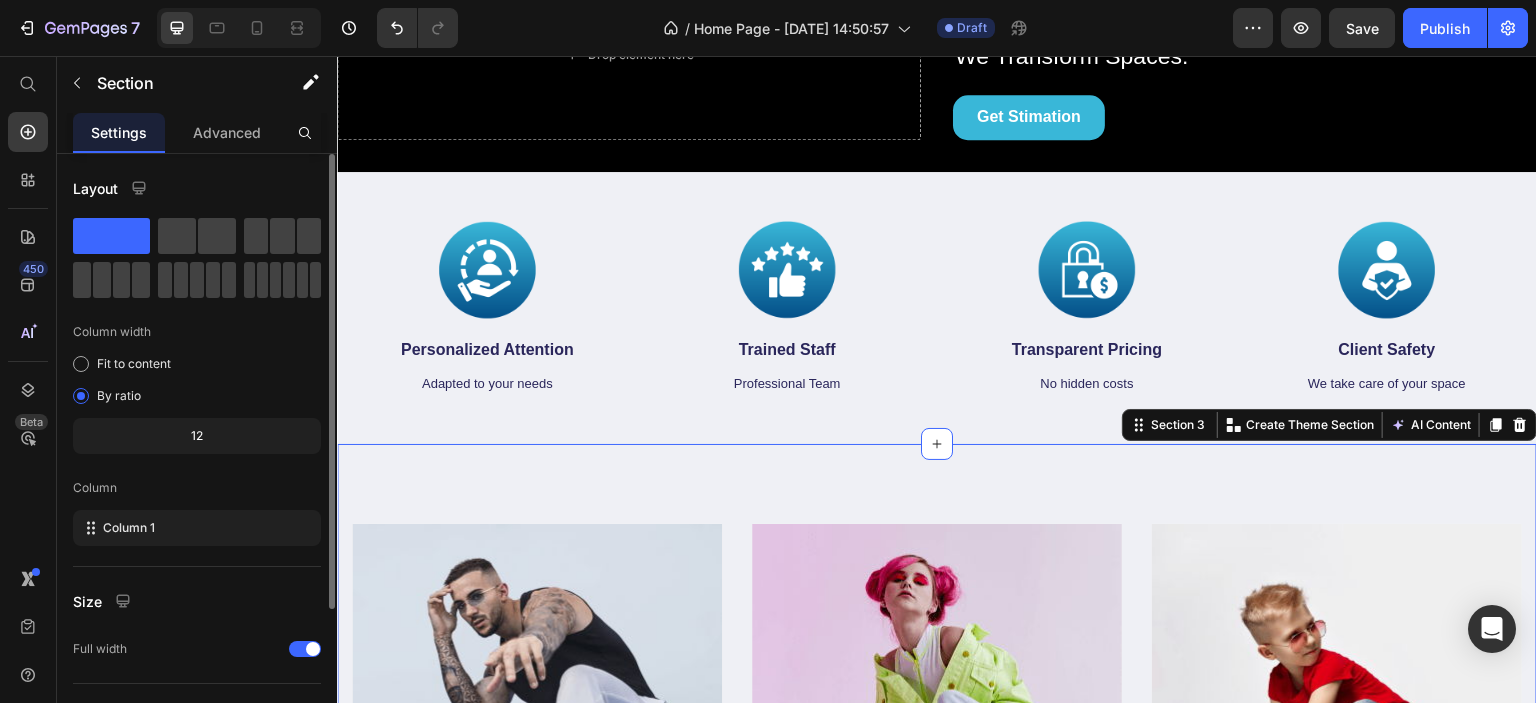 scroll, scrollTop: 200, scrollLeft: 0, axis: vertical 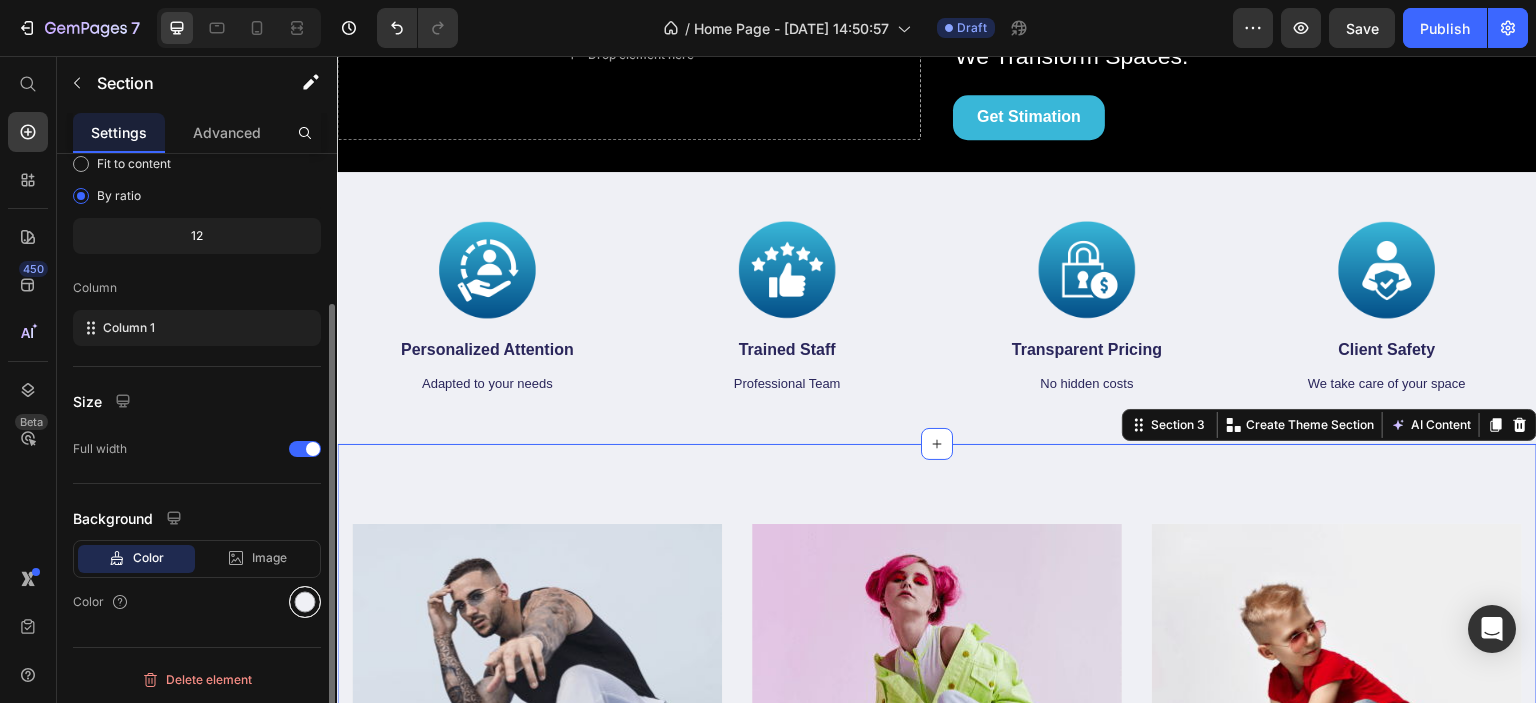 click at bounding box center (305, 602) 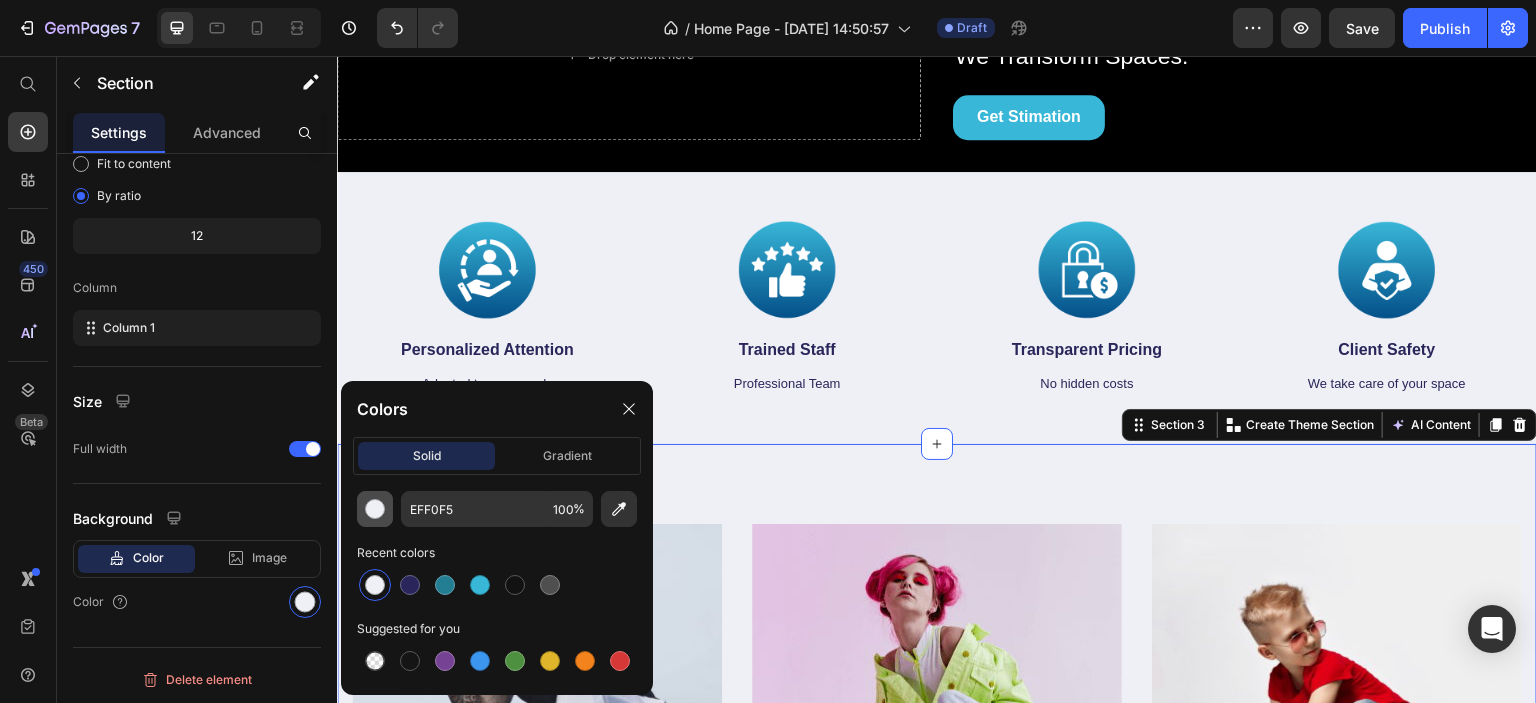 click at bounding box center [375, 509] 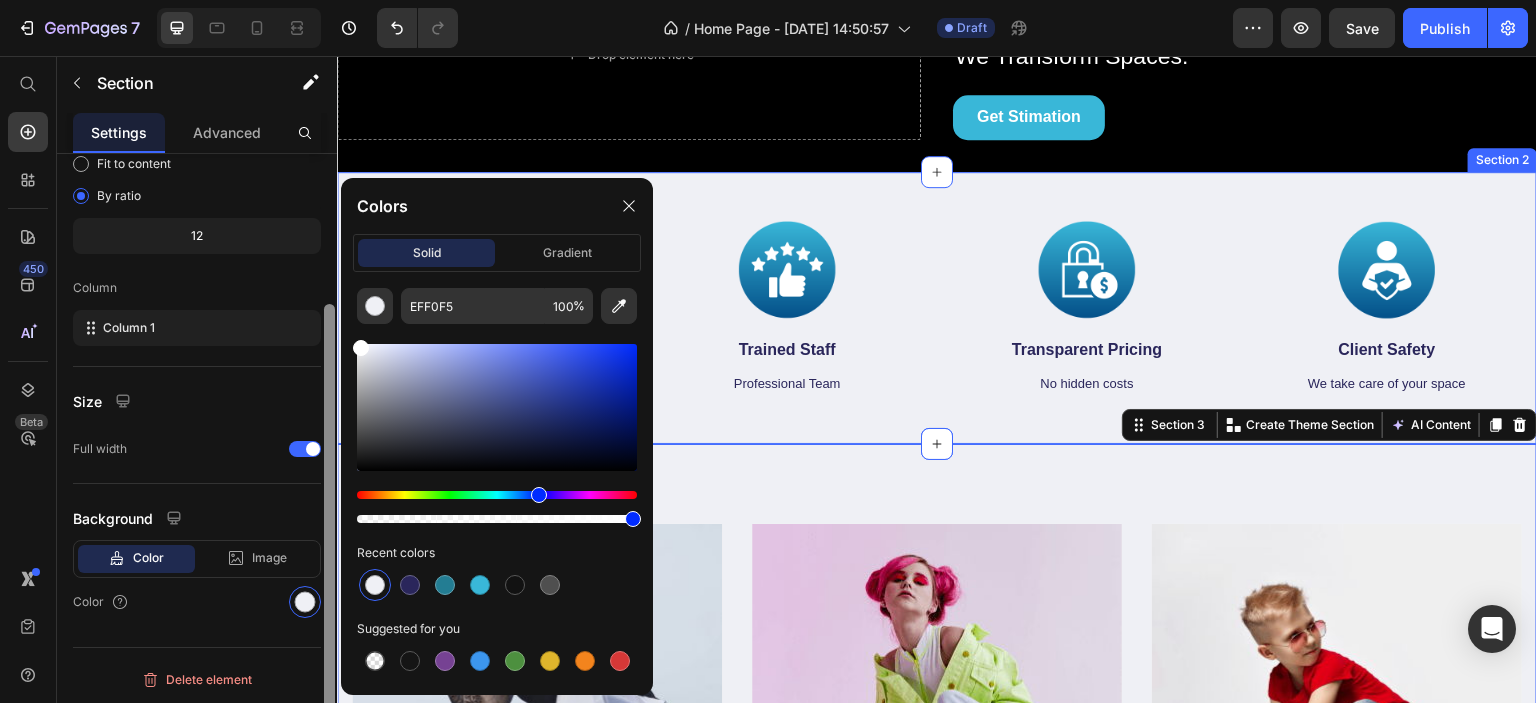 drag, startPoint x: 395, startPoint y: 437, endPoint x: 336, endPoint y: 315, distance: 135.51753 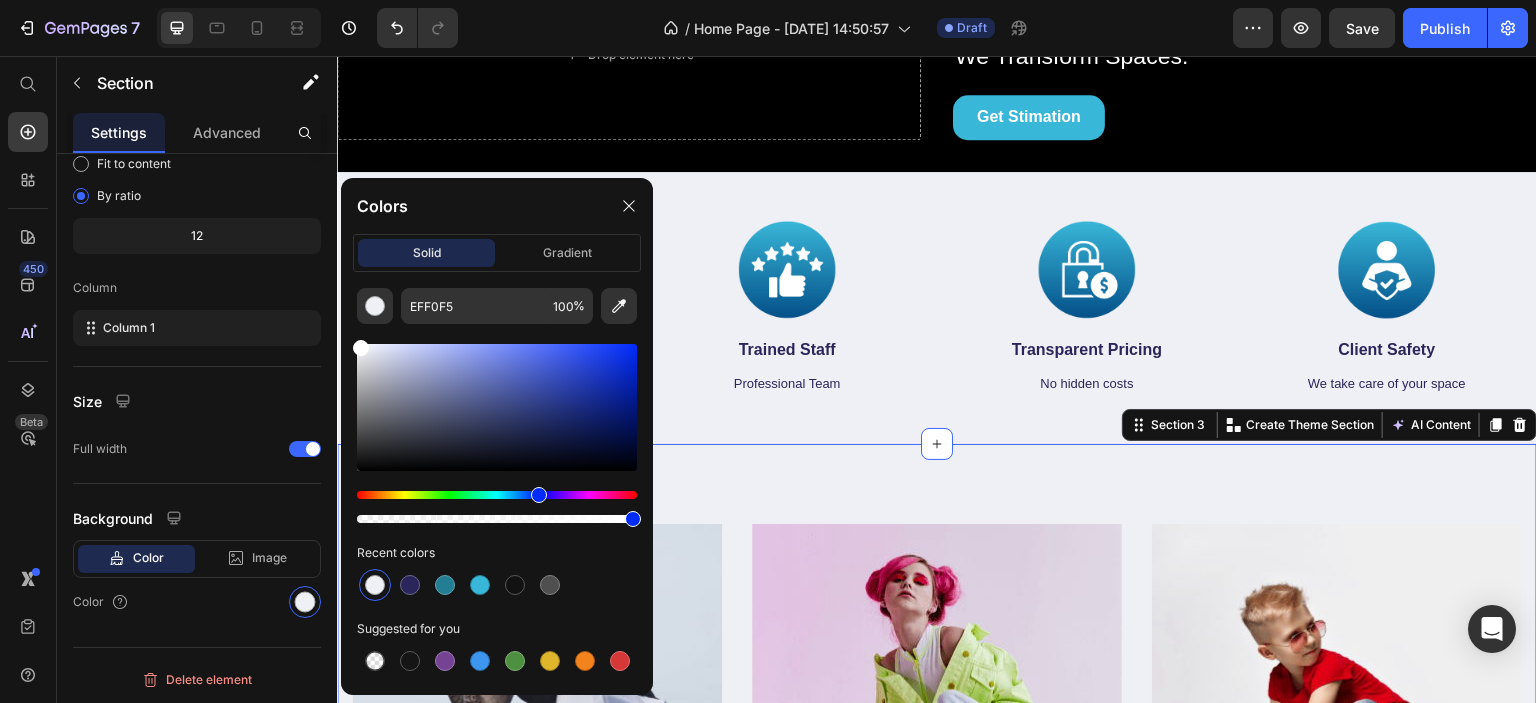 type on "FFFFFF" 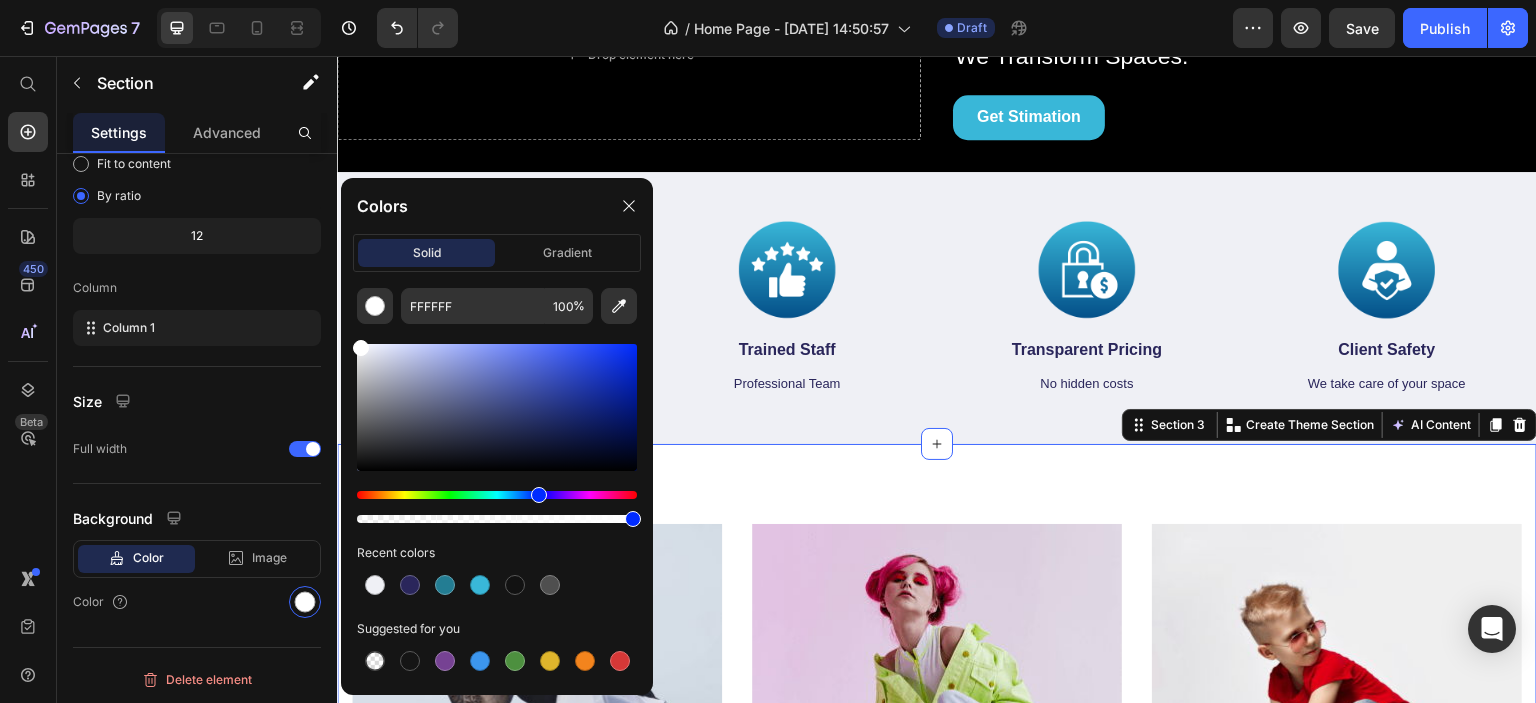 click on "MEN’S Text block Row Row Hero Banner WOMEN’S Text block Row Row Hero Banner KID’S Text block Row Row Hero Banner Row Section 3   You can create reusable sections Create Theme Section AI Content Write with GemAI What would you like to describe here? Tone and Voice Persuasive Product Prueba Show more Generate" at bounding box center (937, 755) 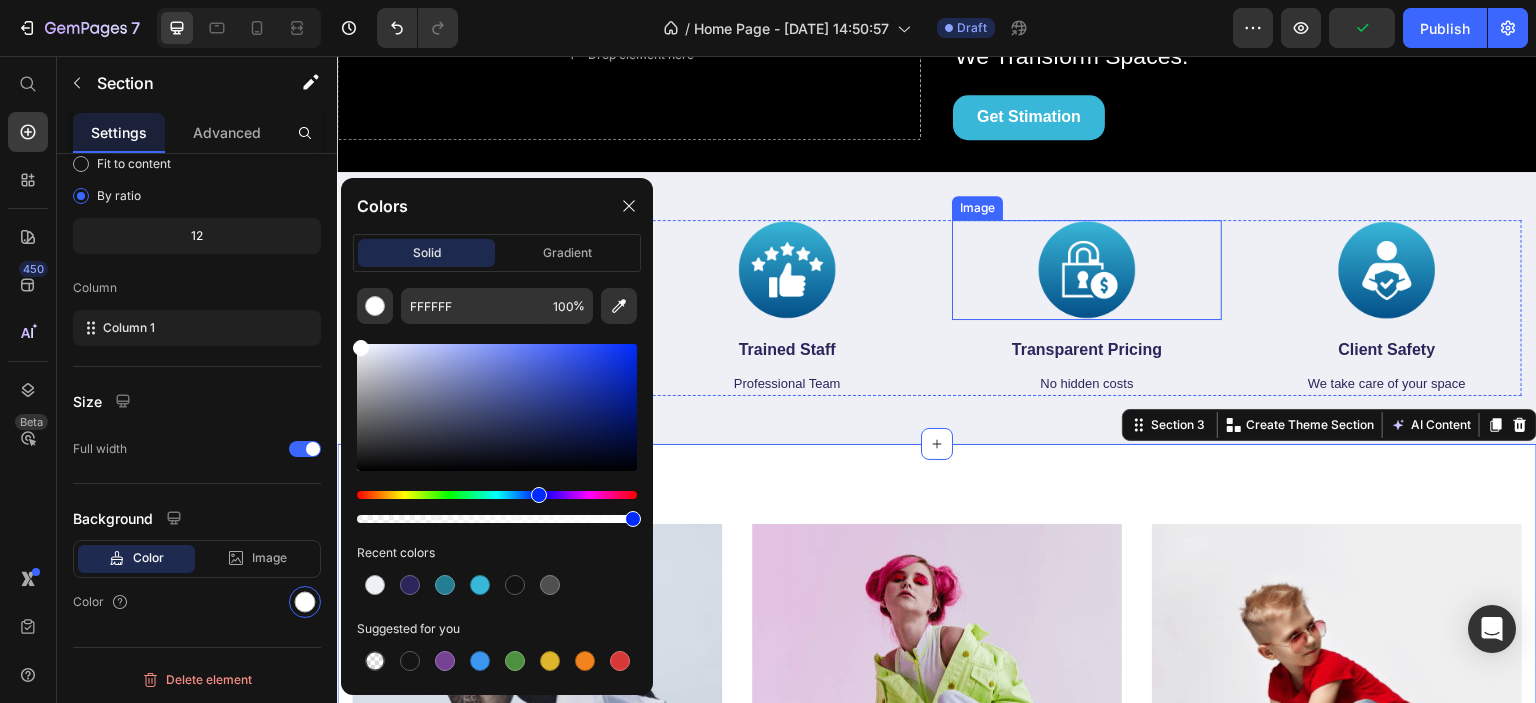 click at bounding box center [1087, 270] 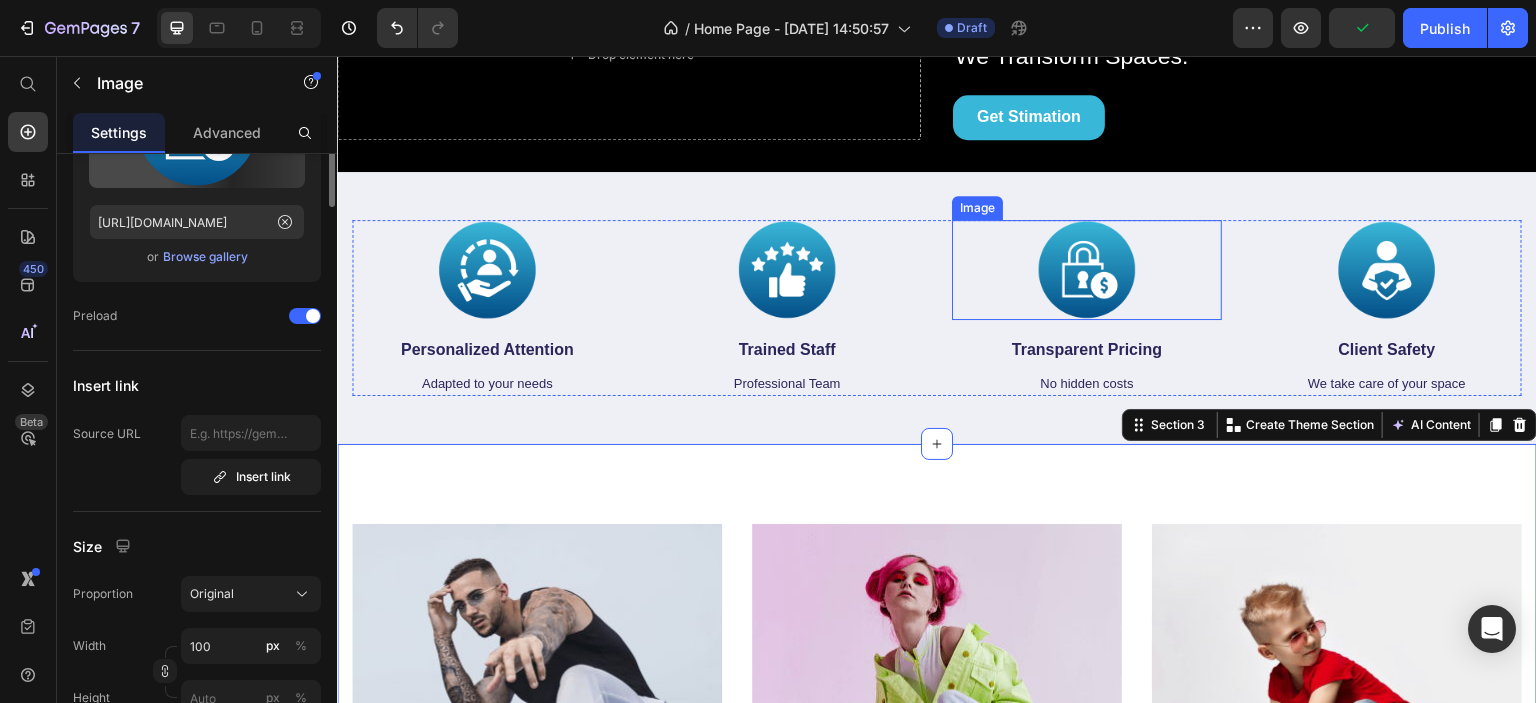 scroll, scrollTop: 0, scrollLeft: 0, axis: both 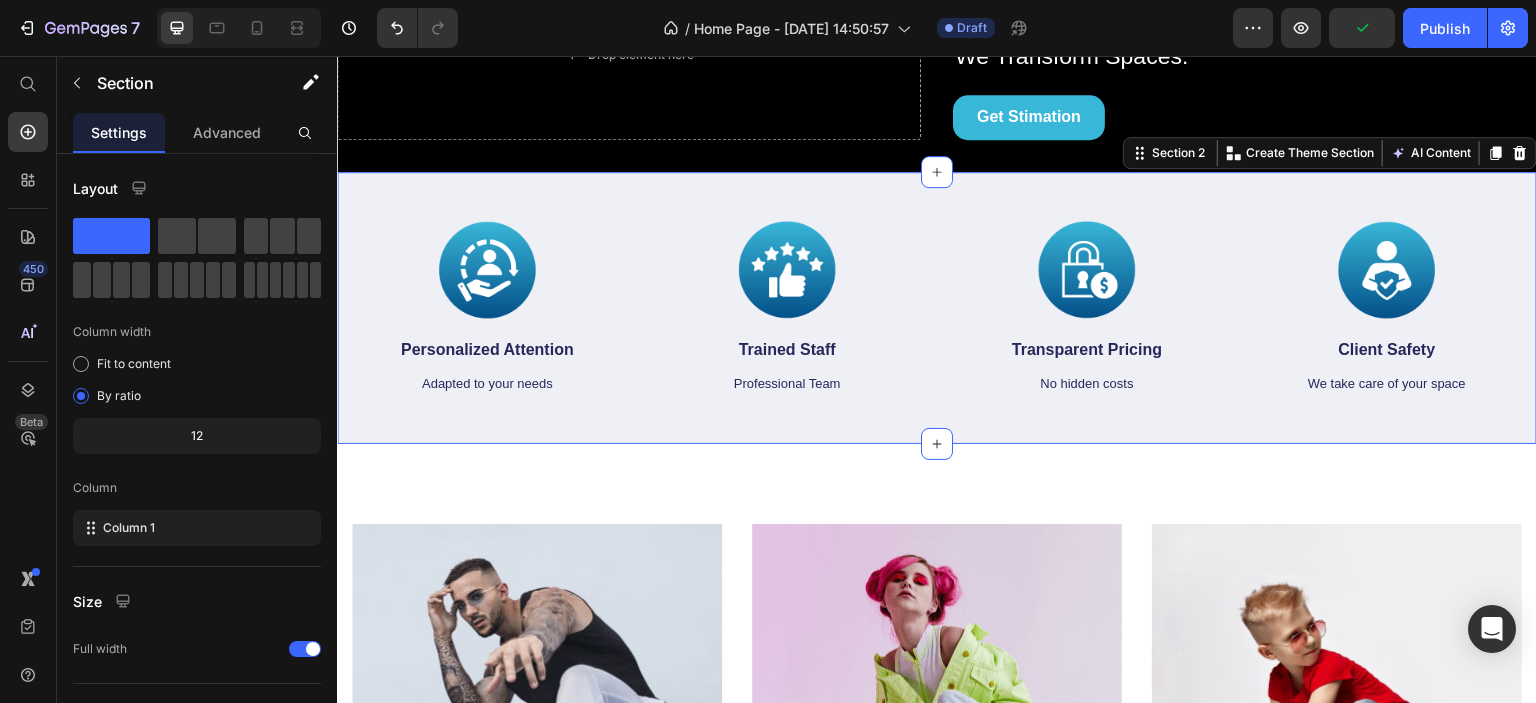 click on "Image Personalized Attention Text Block Adapted to your needs Text Image Trained Staff Text Block Professional Team Text Image Transparent Pricing Text Block No hidden costs Text Image Client Safety Text Block We take care of your space Text Row Section 2   You can create reusable sections Create Theme Section AI Content Write with GemAI What would you like to describe here? Tone and Voice Persuasive Product Prueba Show more Generate" at bounding box center (937, 308) 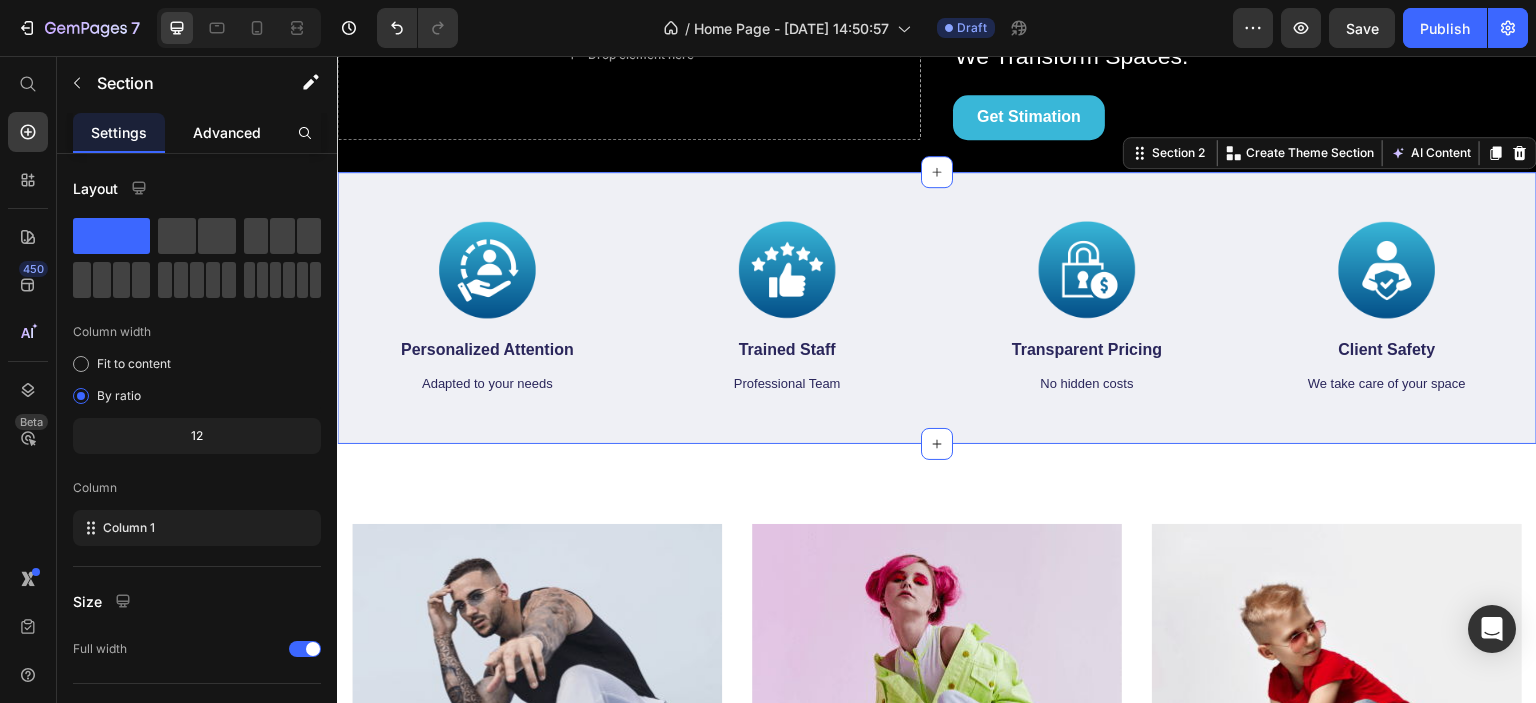 click on "Advanced" at bounding box center [227, 132] 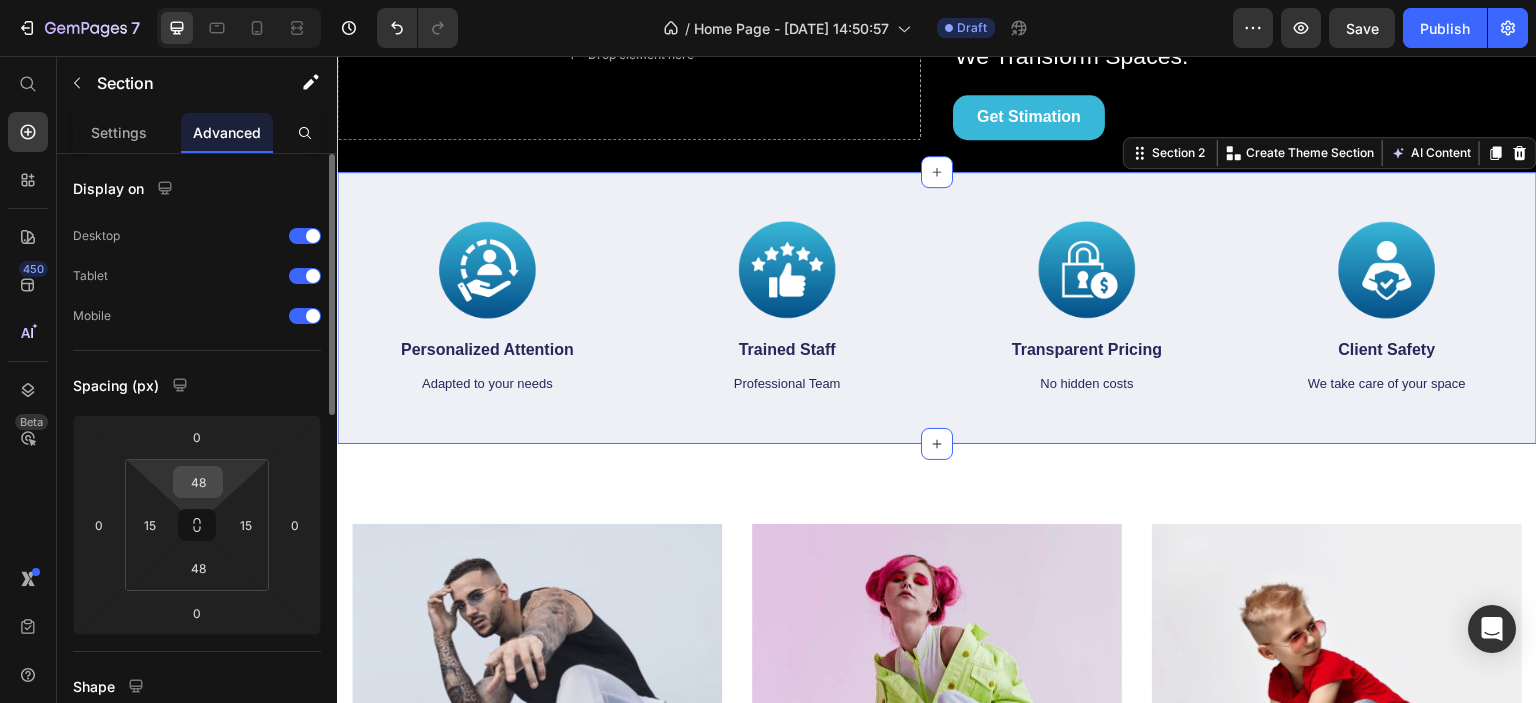 click on "48" at bounding box center (198, 482) 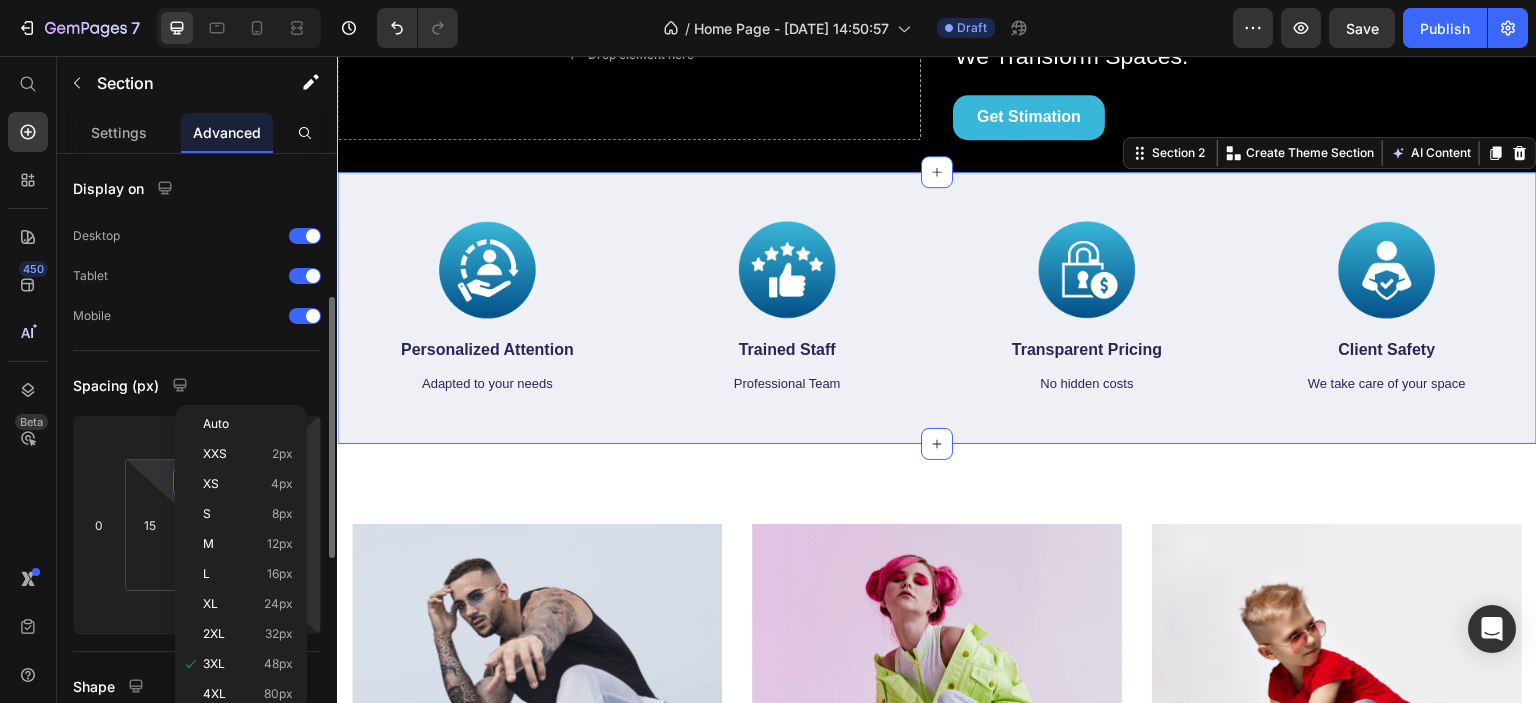 scroll, scrollTop: 100, scrollLeft: 0, axis: vertical 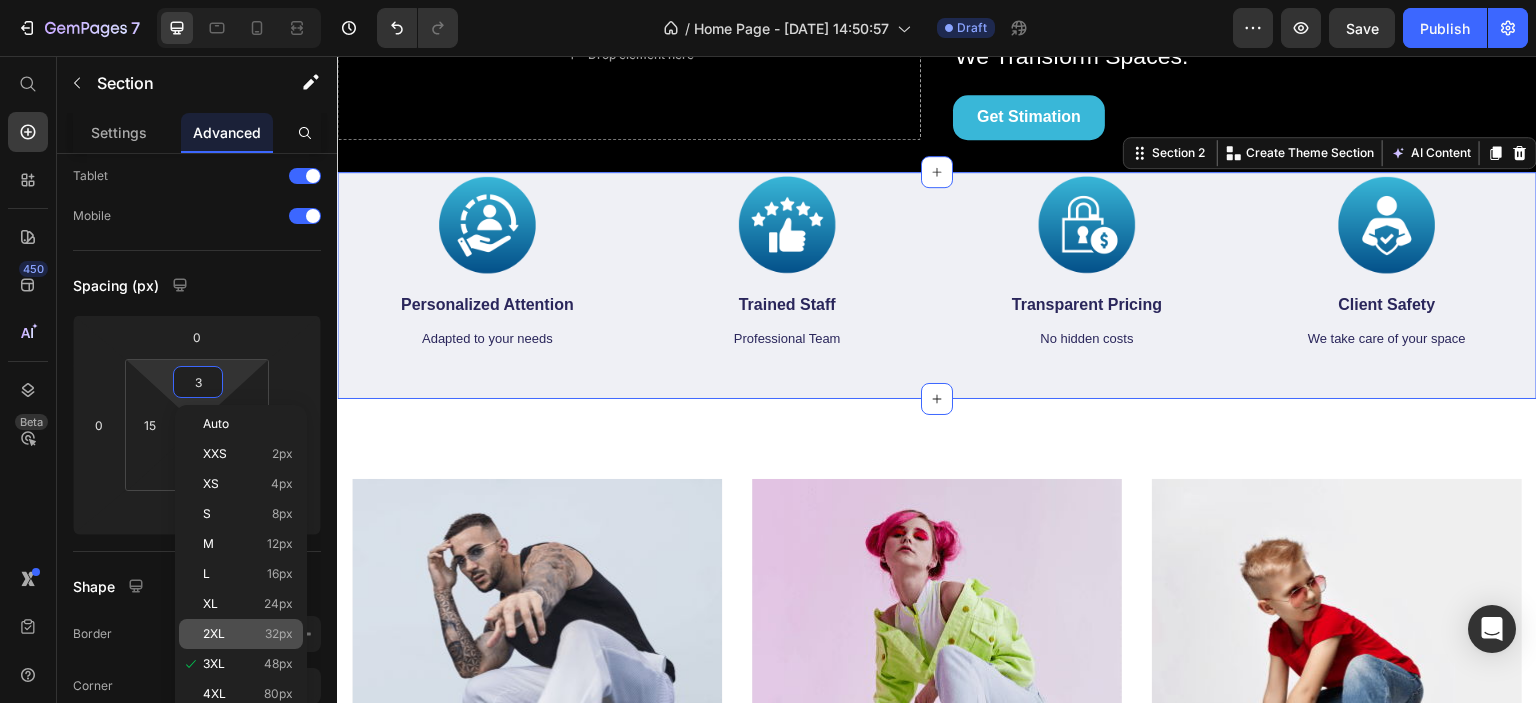 click on "32px" at bounding box center (279, 634) 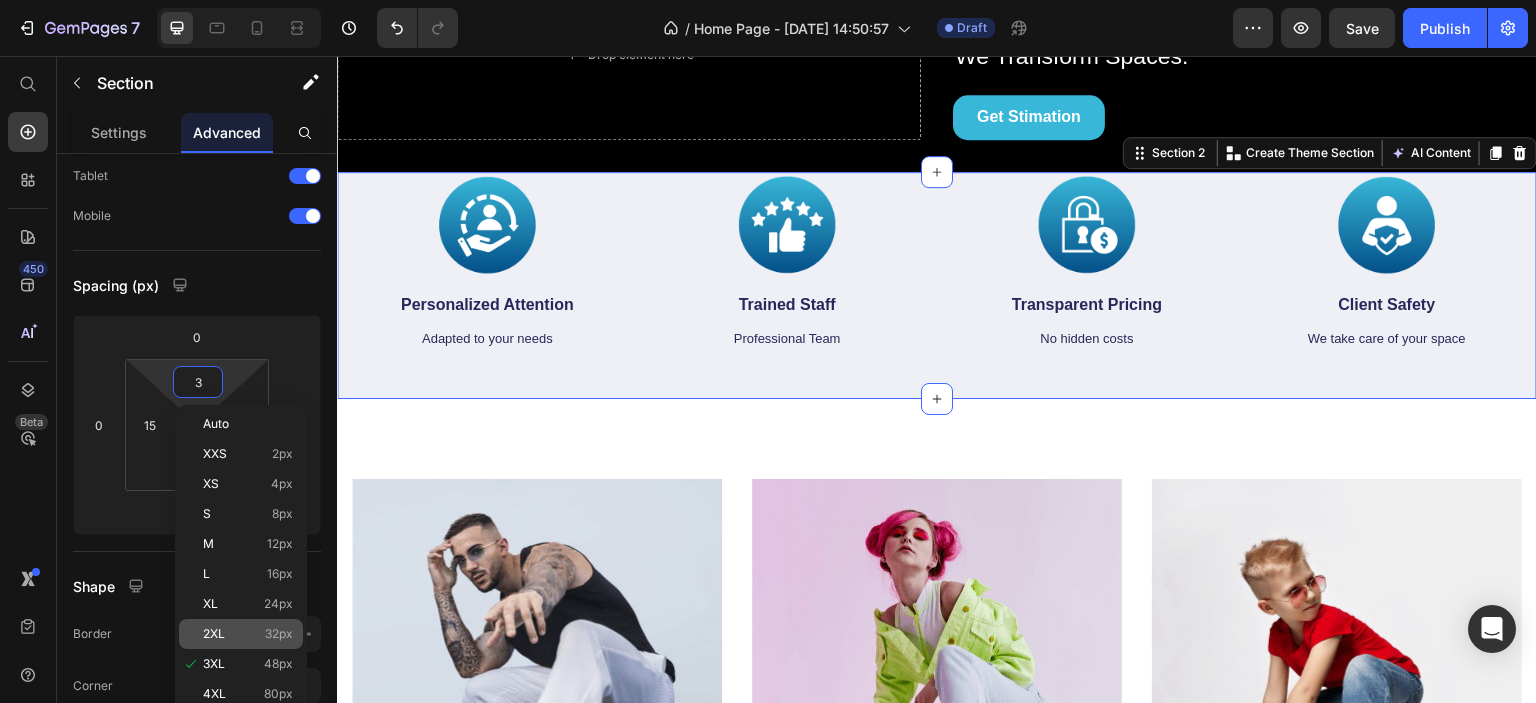 type on "32" 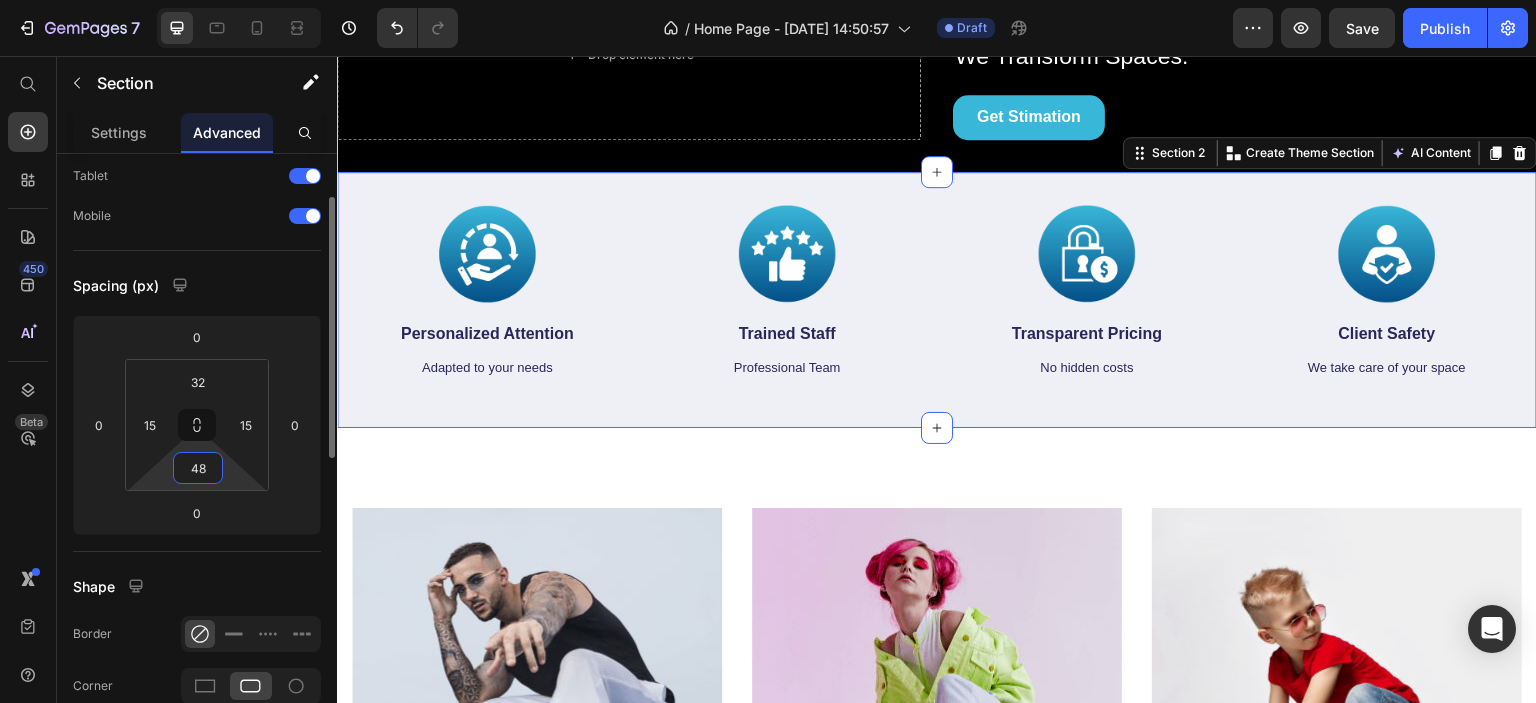 click on "48" at bounding box center (198, 468) 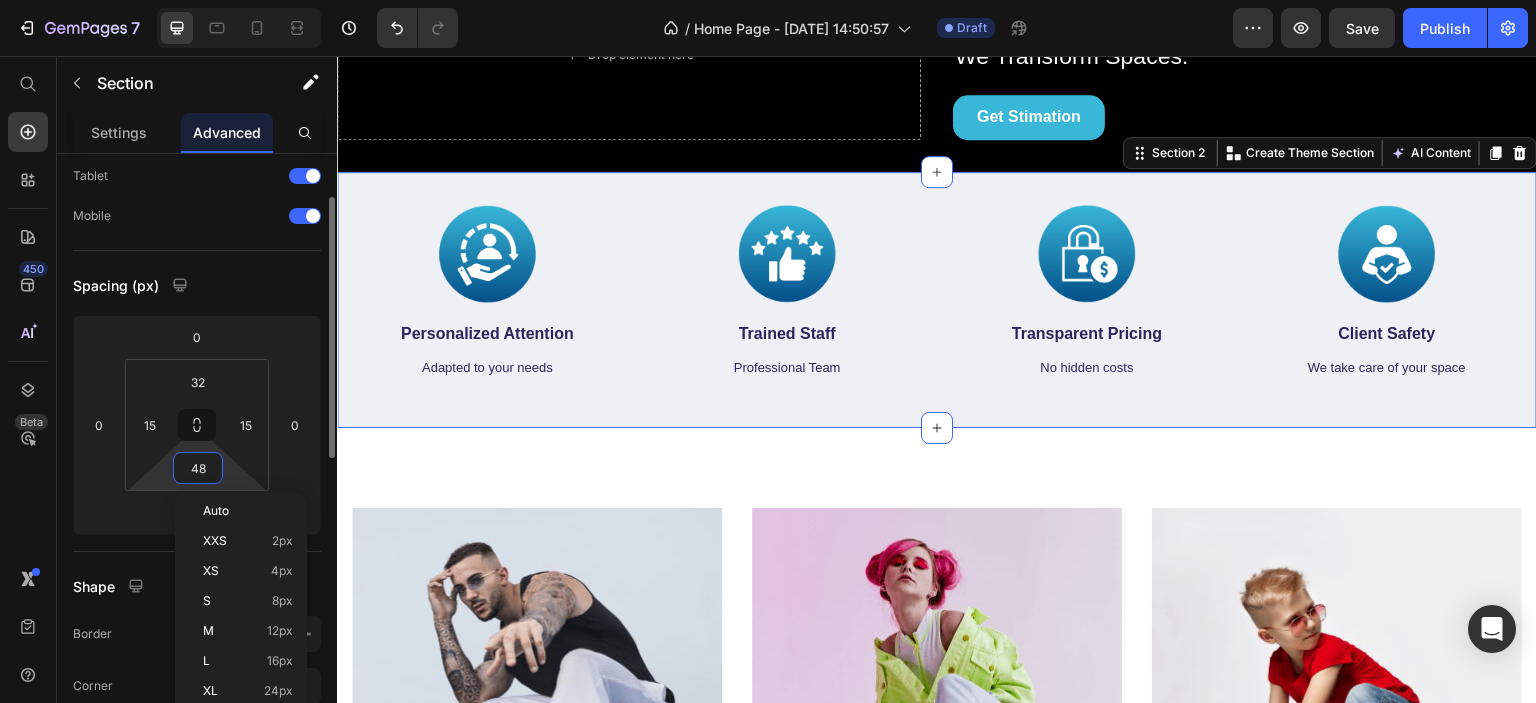 scroll, scrollTop: 200, scrollLeft: 0, axis: vertical 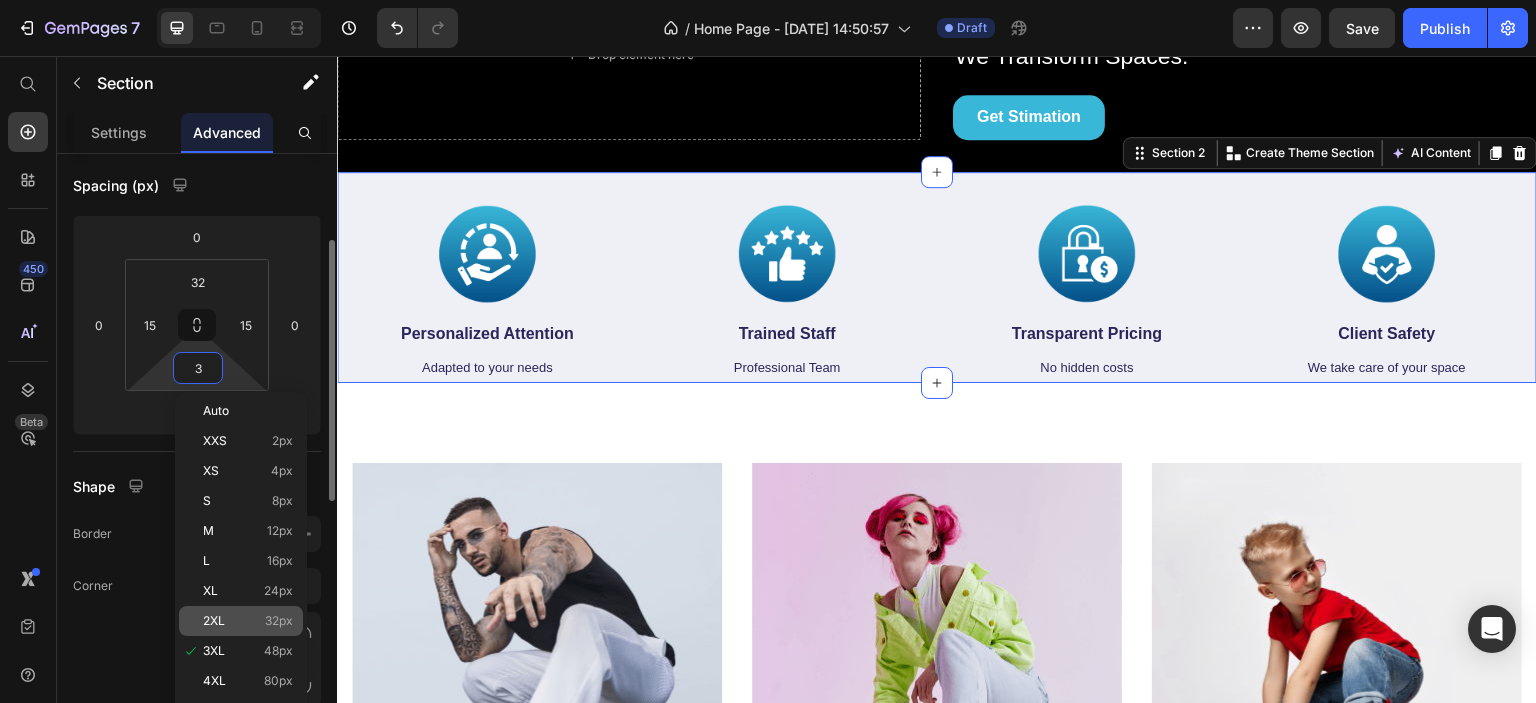 click on "32px" at bounding box center [279, 621] 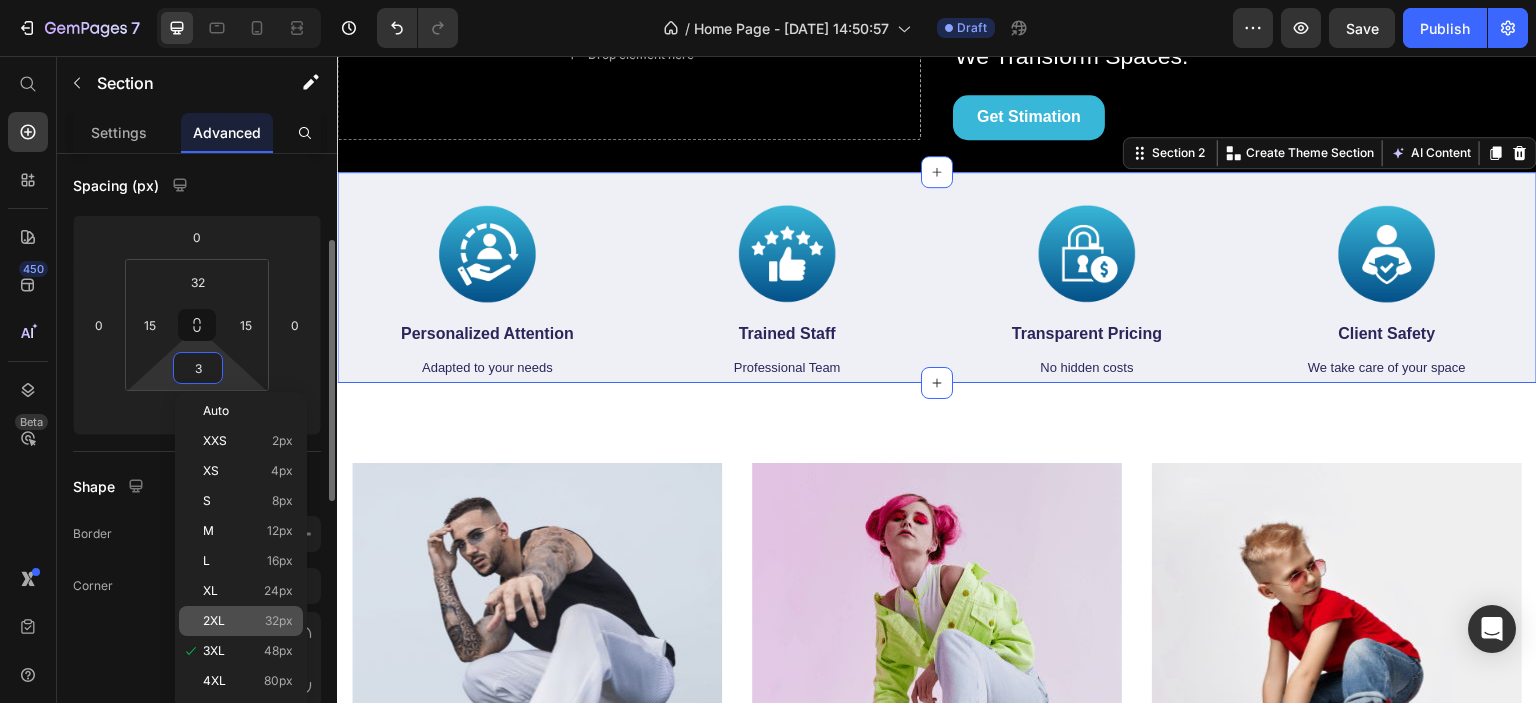type on "32" 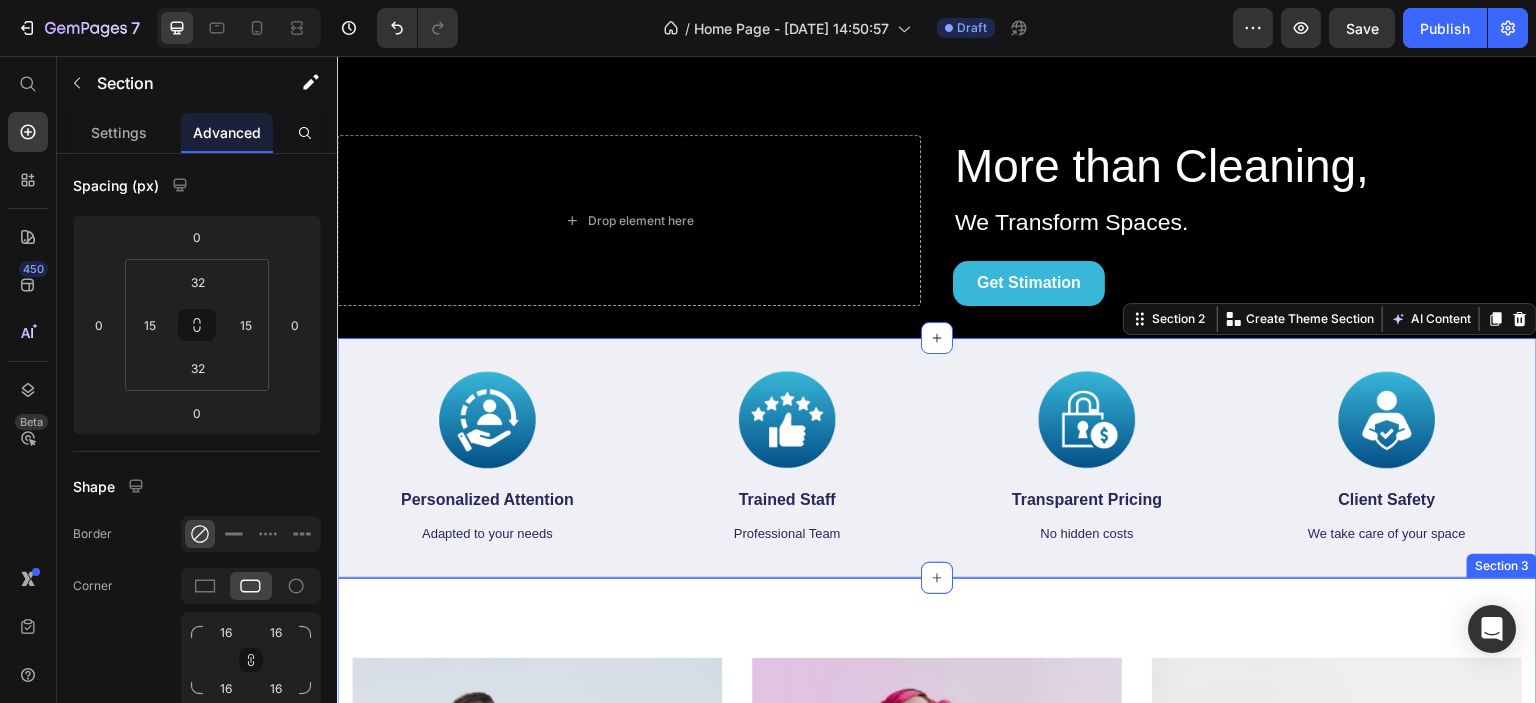 scroll, scrollTop: 400, scrollLeft: 0, axis: vertical 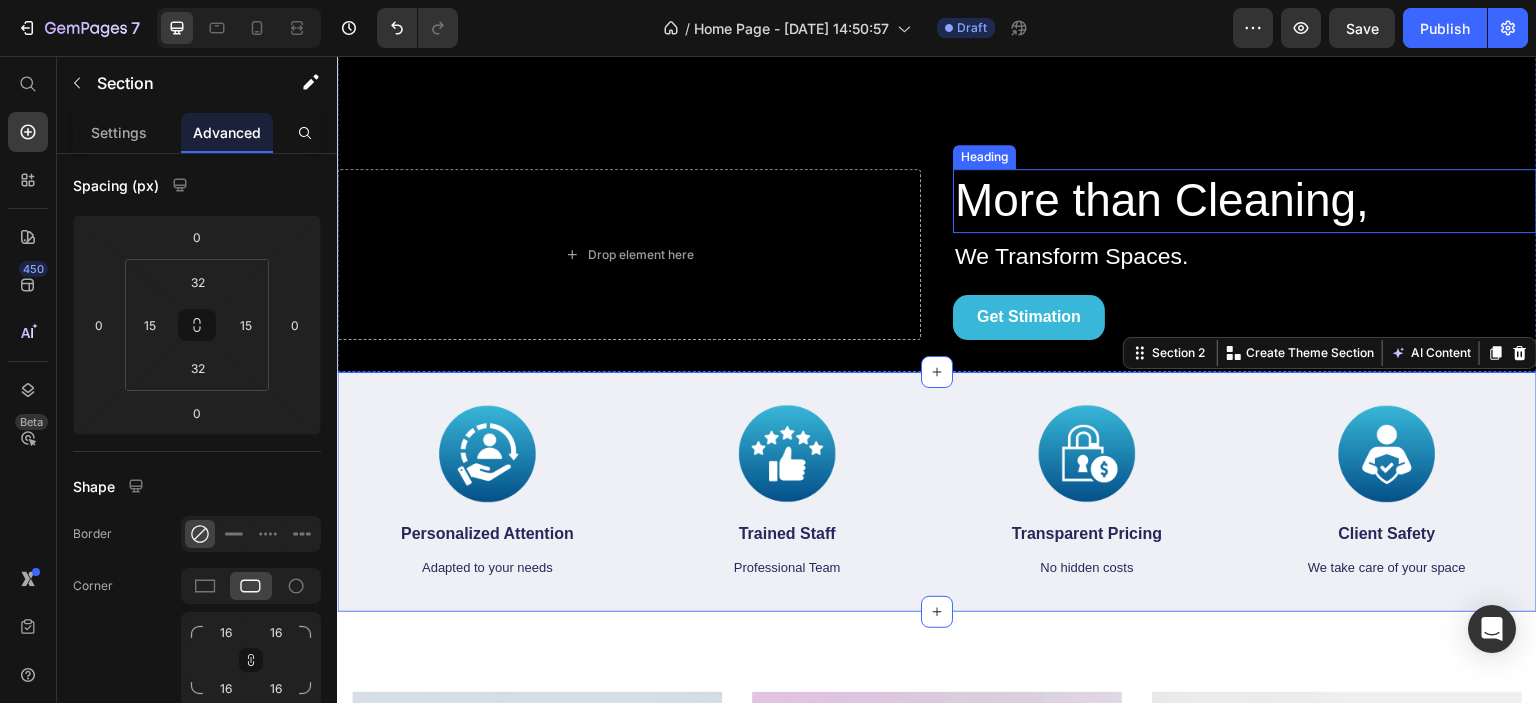 click on "More than Cleaning," at bounding box center (1245, 201) 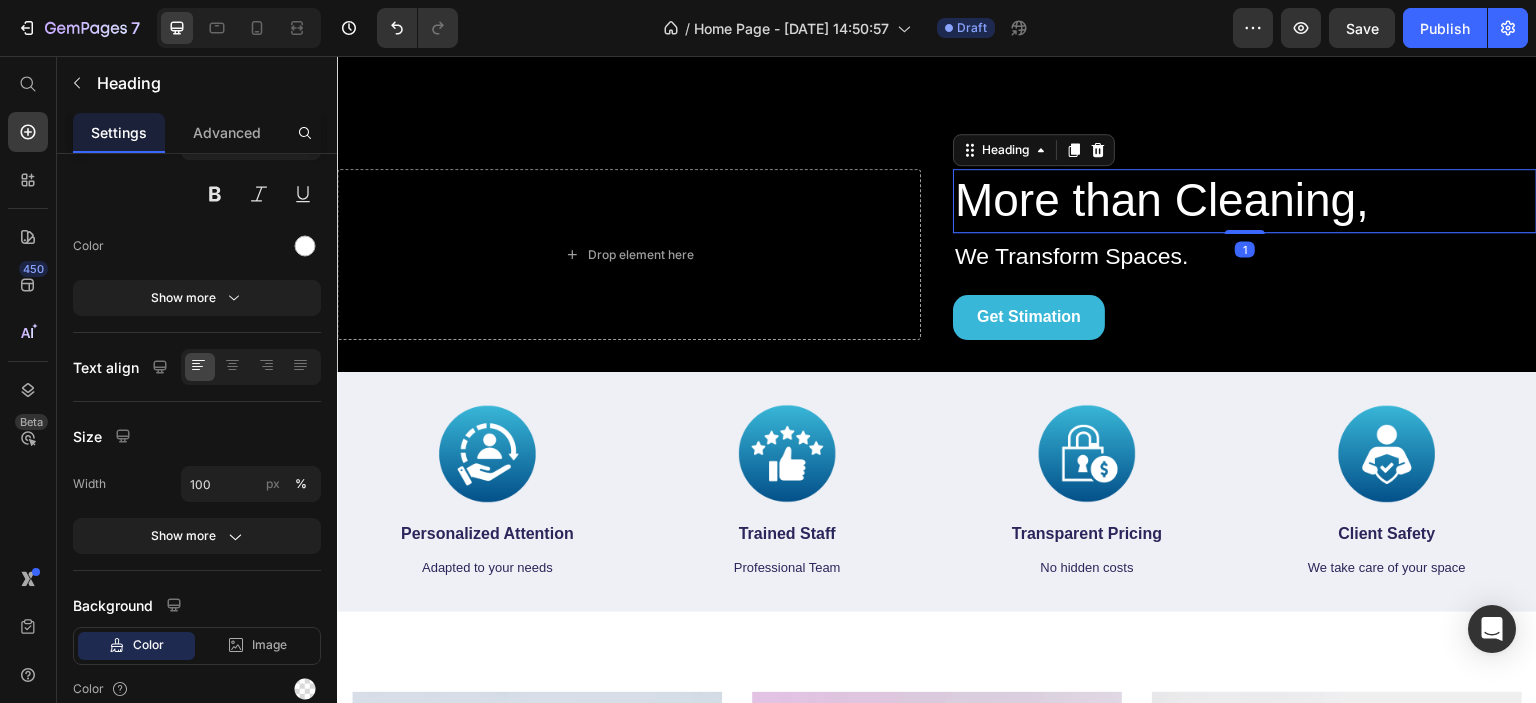 scroll, scrollTop: 0, scrollLeft: 0, axis: both 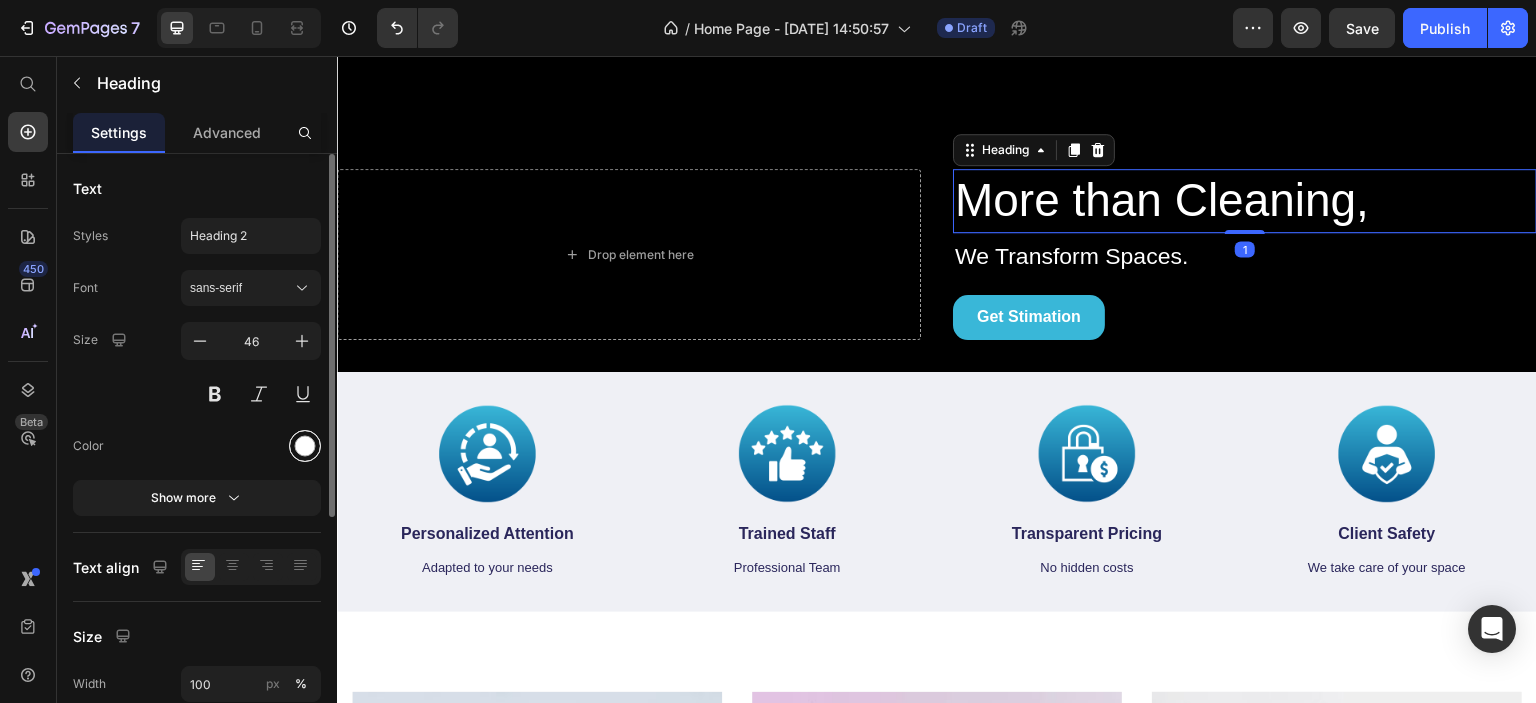 click at bounding box center (305, 446) 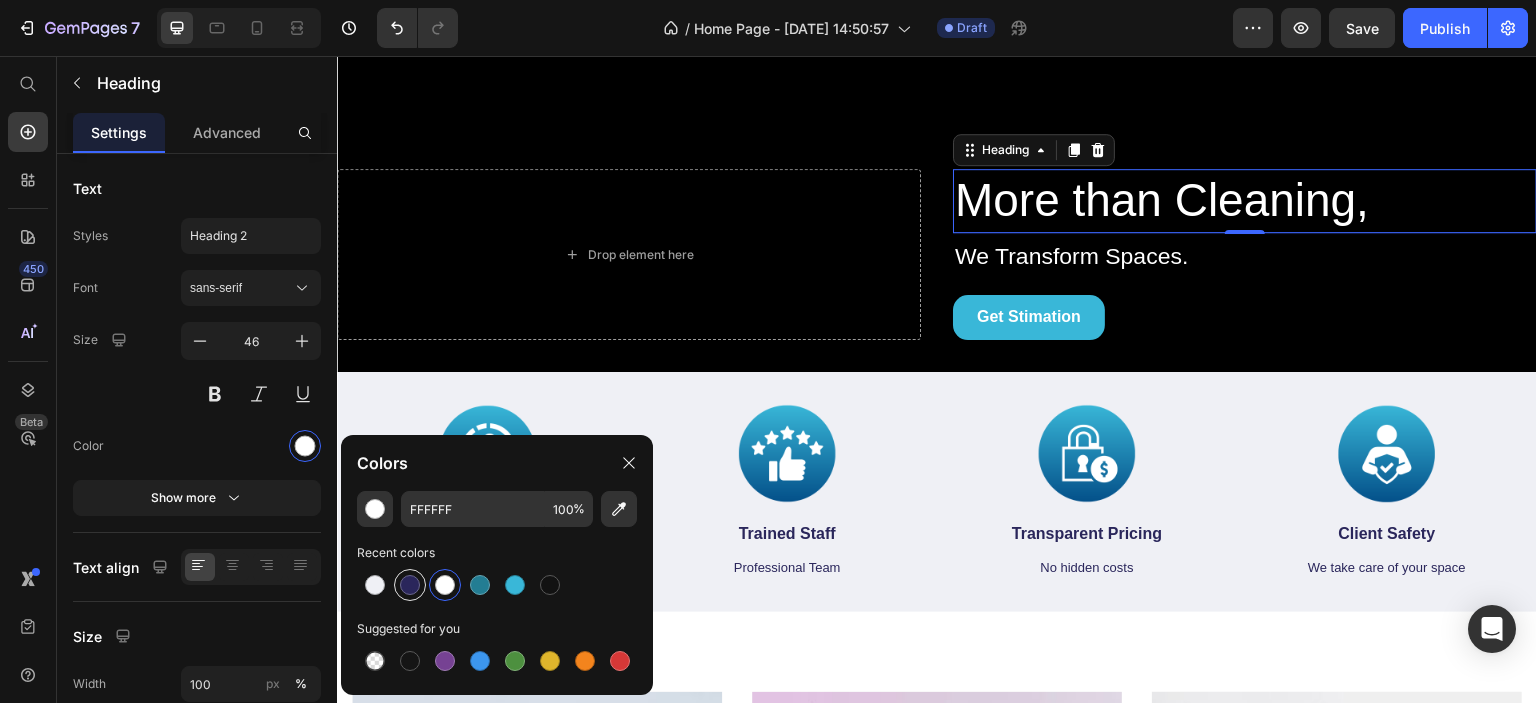 click at bounding box center (410, 585) 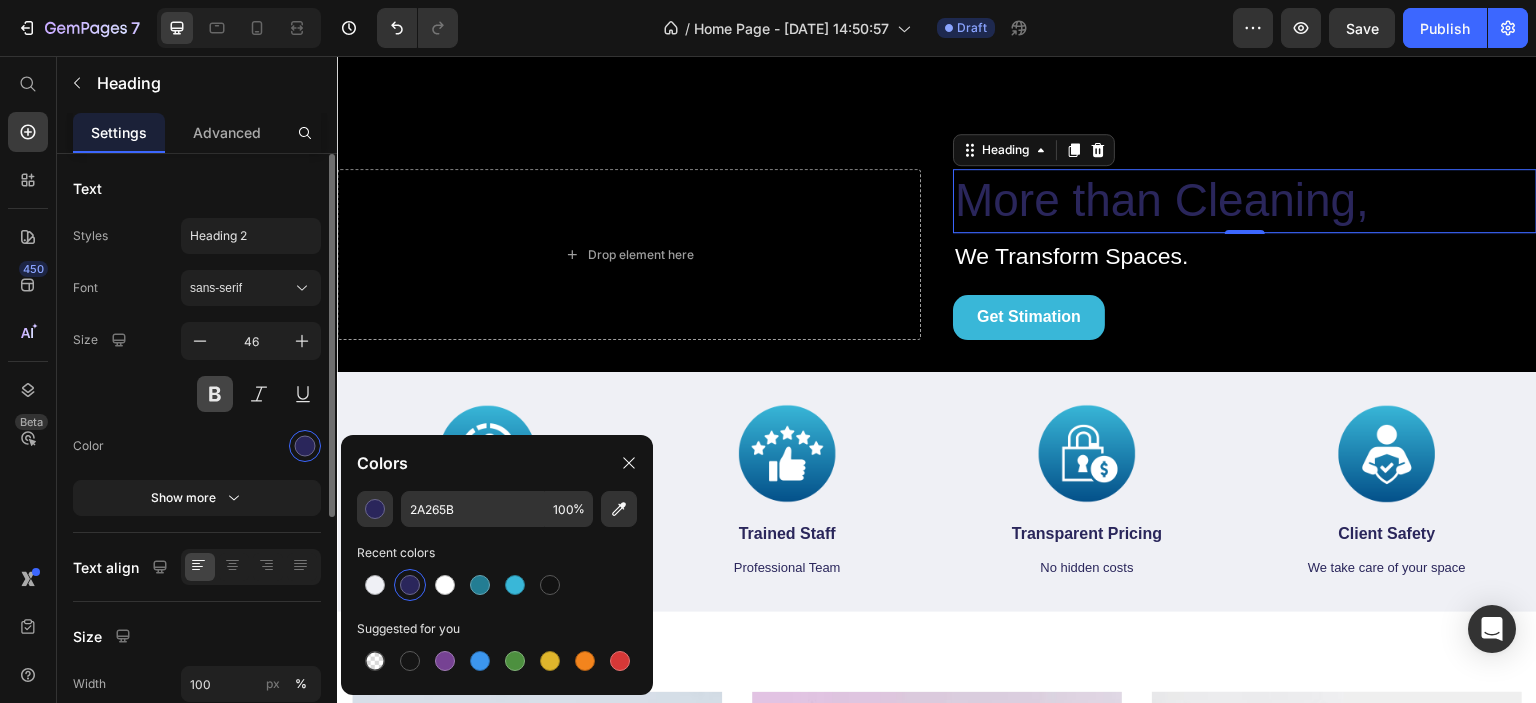 click at bounding box center (215, 394) 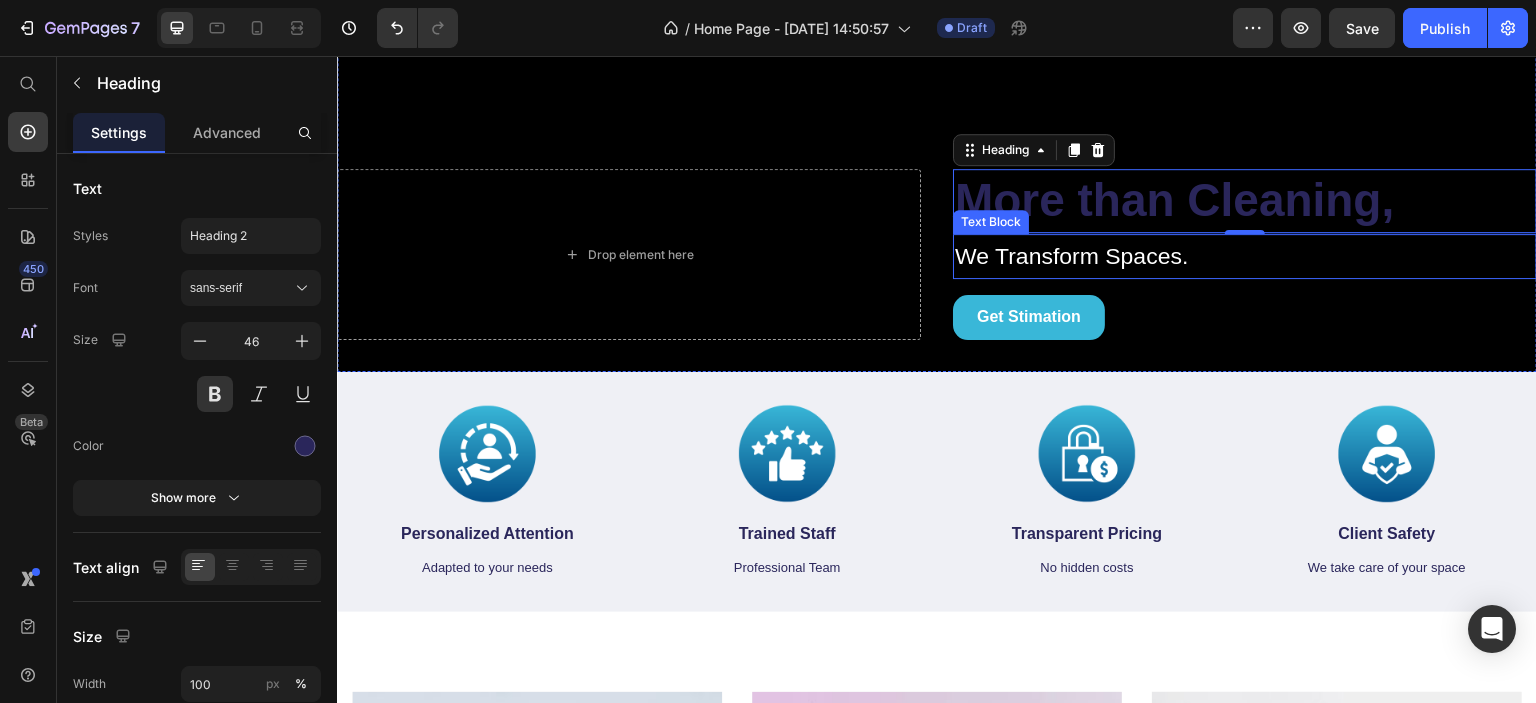 click on "We Transform Spaces." at bounding box center (1245, 256) 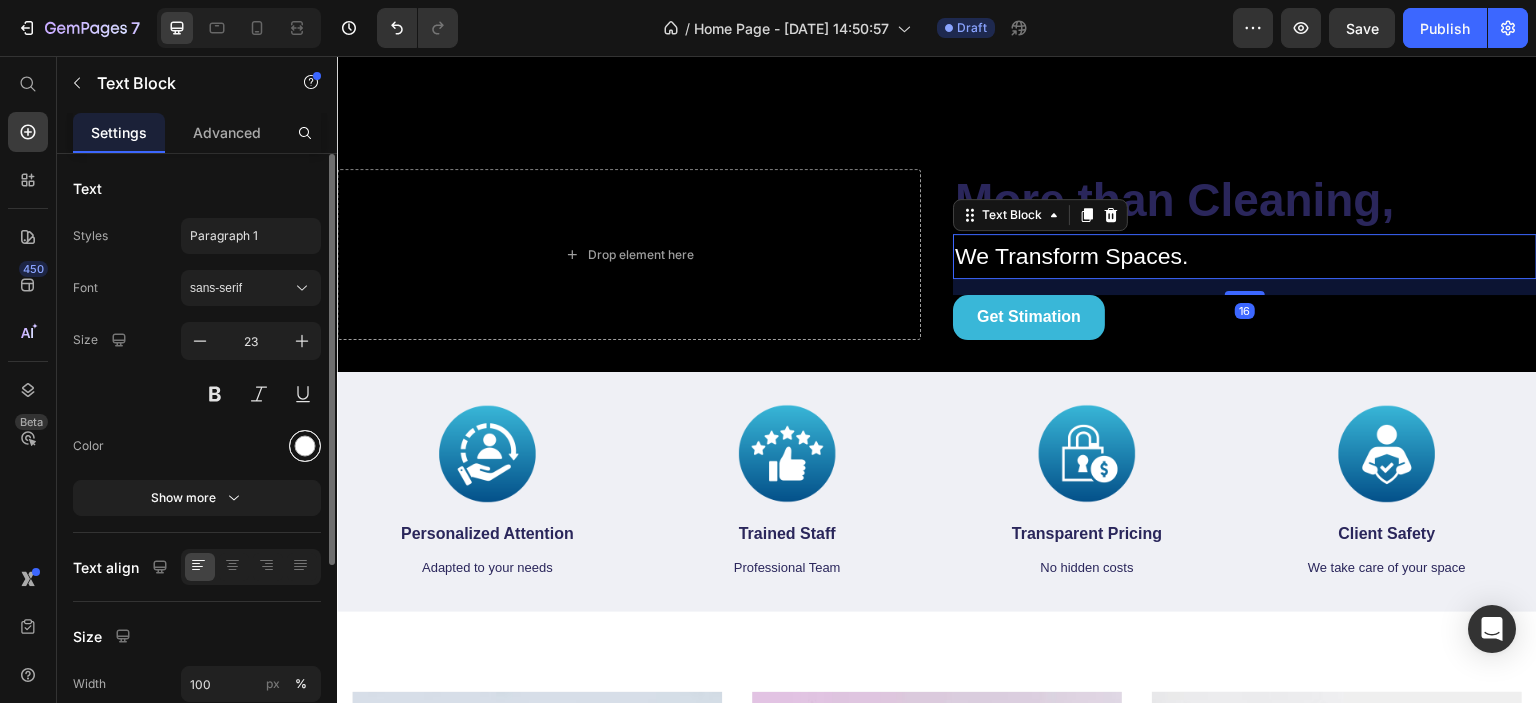 click at bounding box center (305, 446) 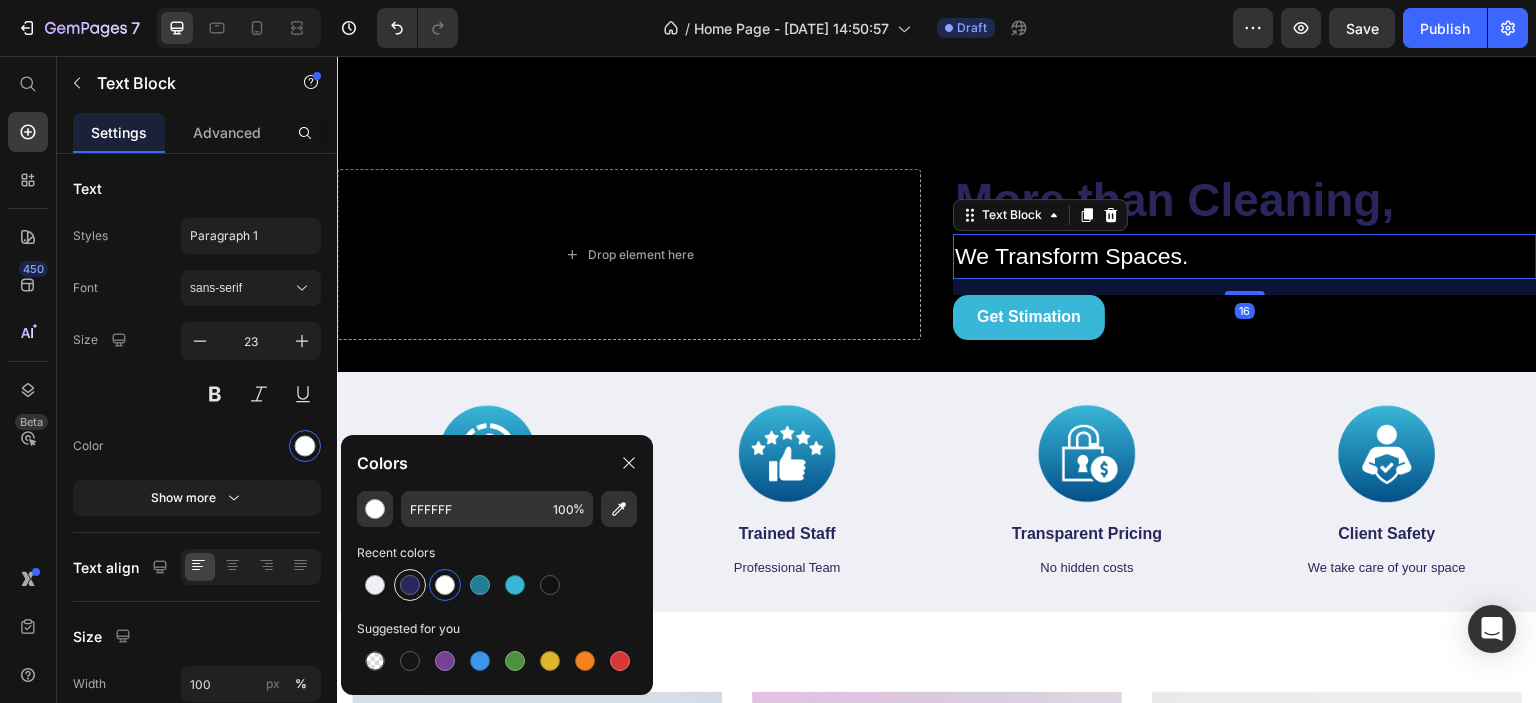 click at bounding box center [410, 585] 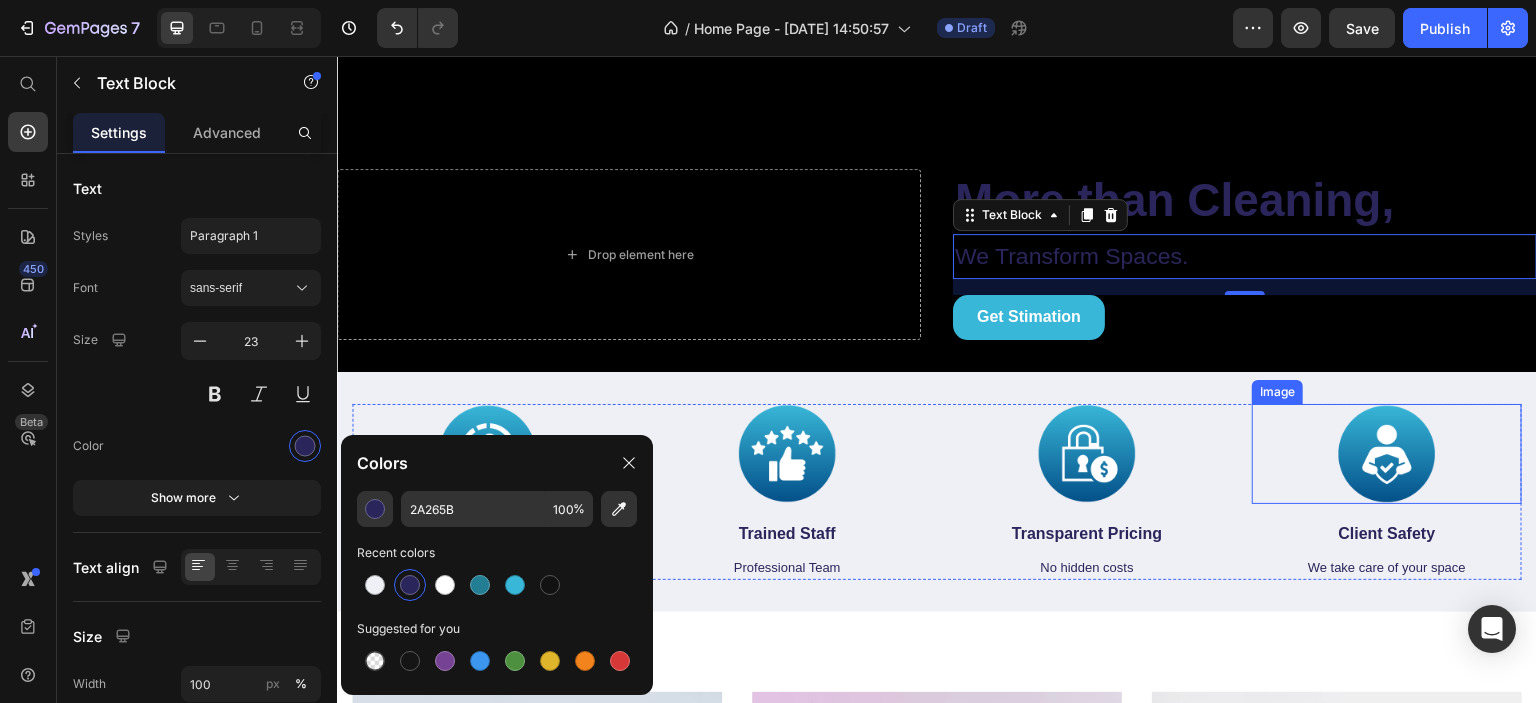 click at bounding box center (1387, 454) 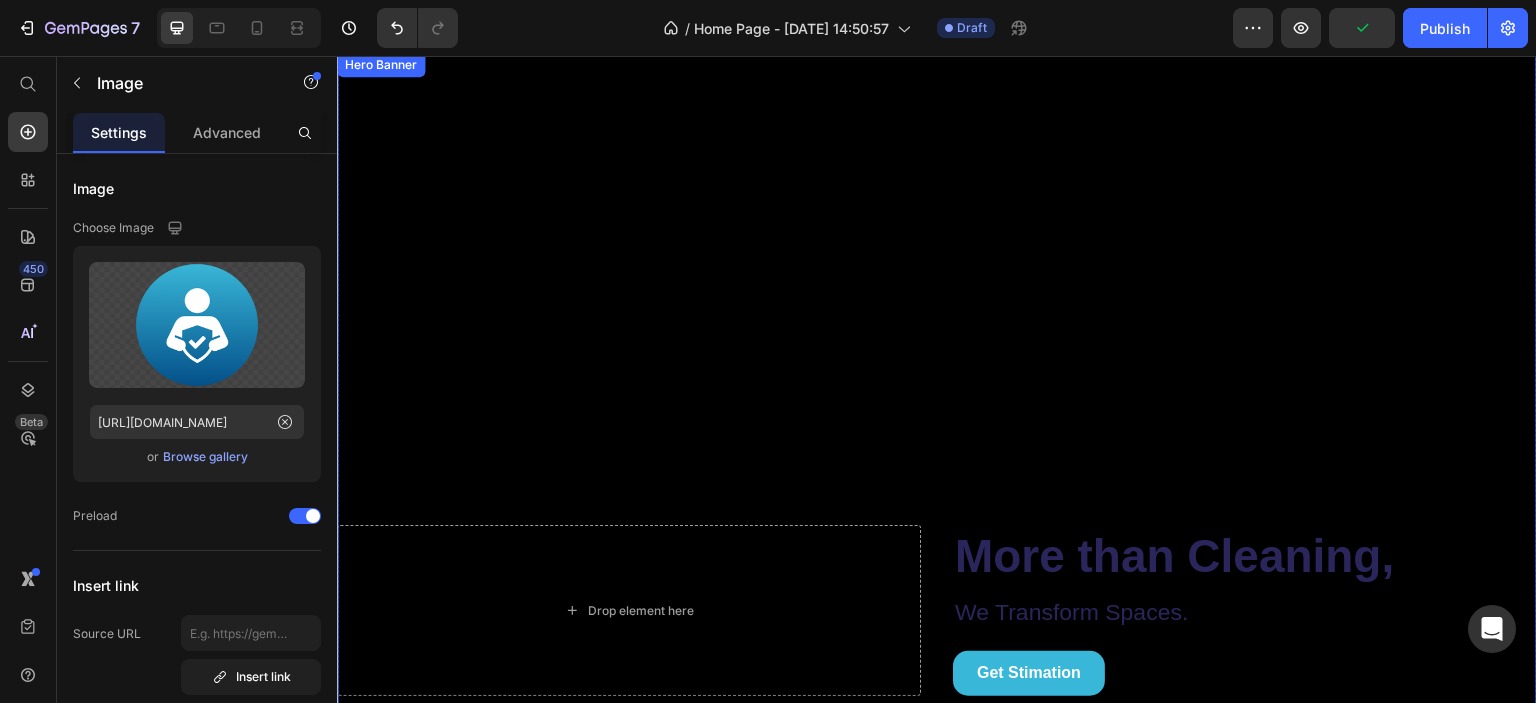 scroll, scrollTop: 0, scrollLeft: 0, axis: both 